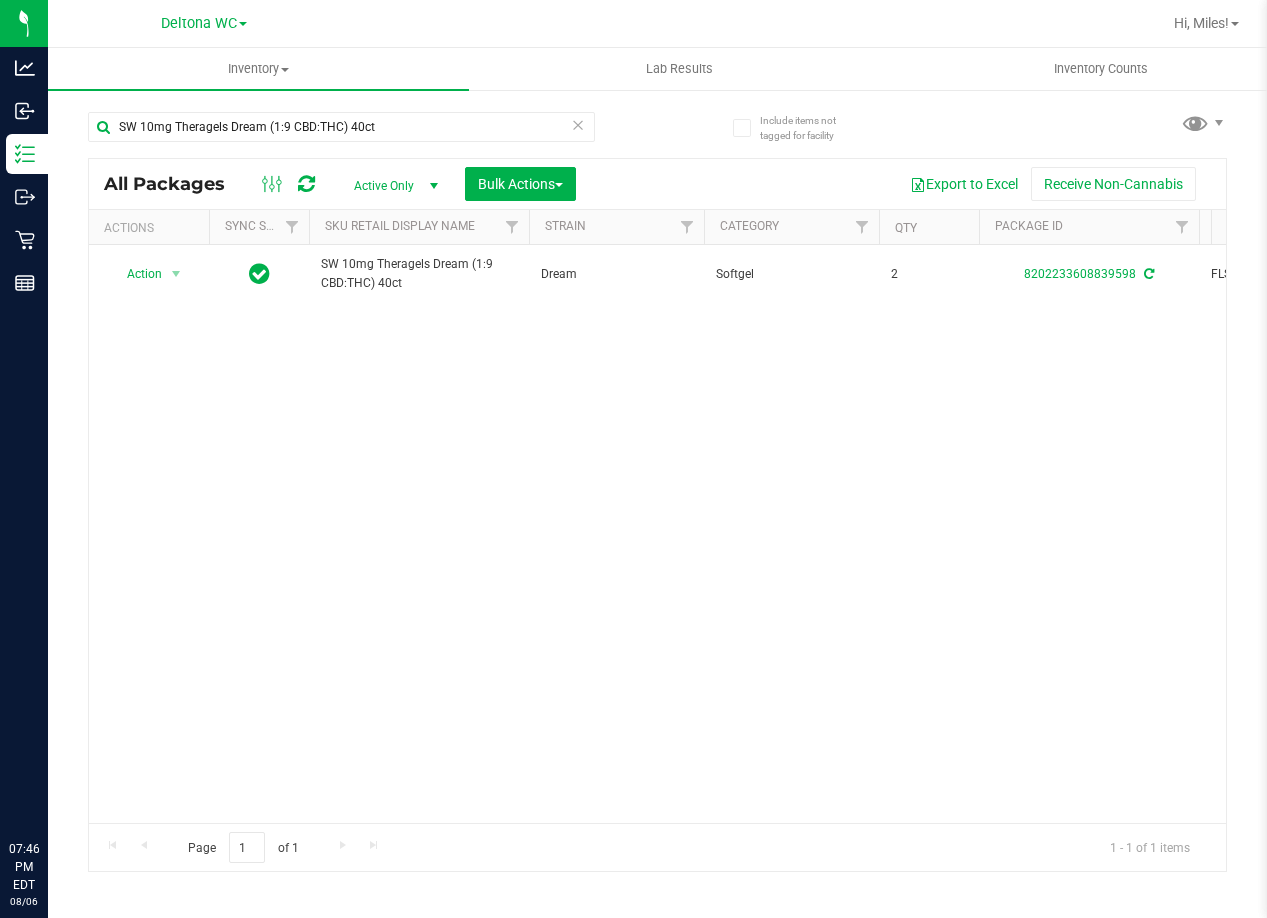 scroll, scrollTop: 0, scrollLeft: 0, axis: both 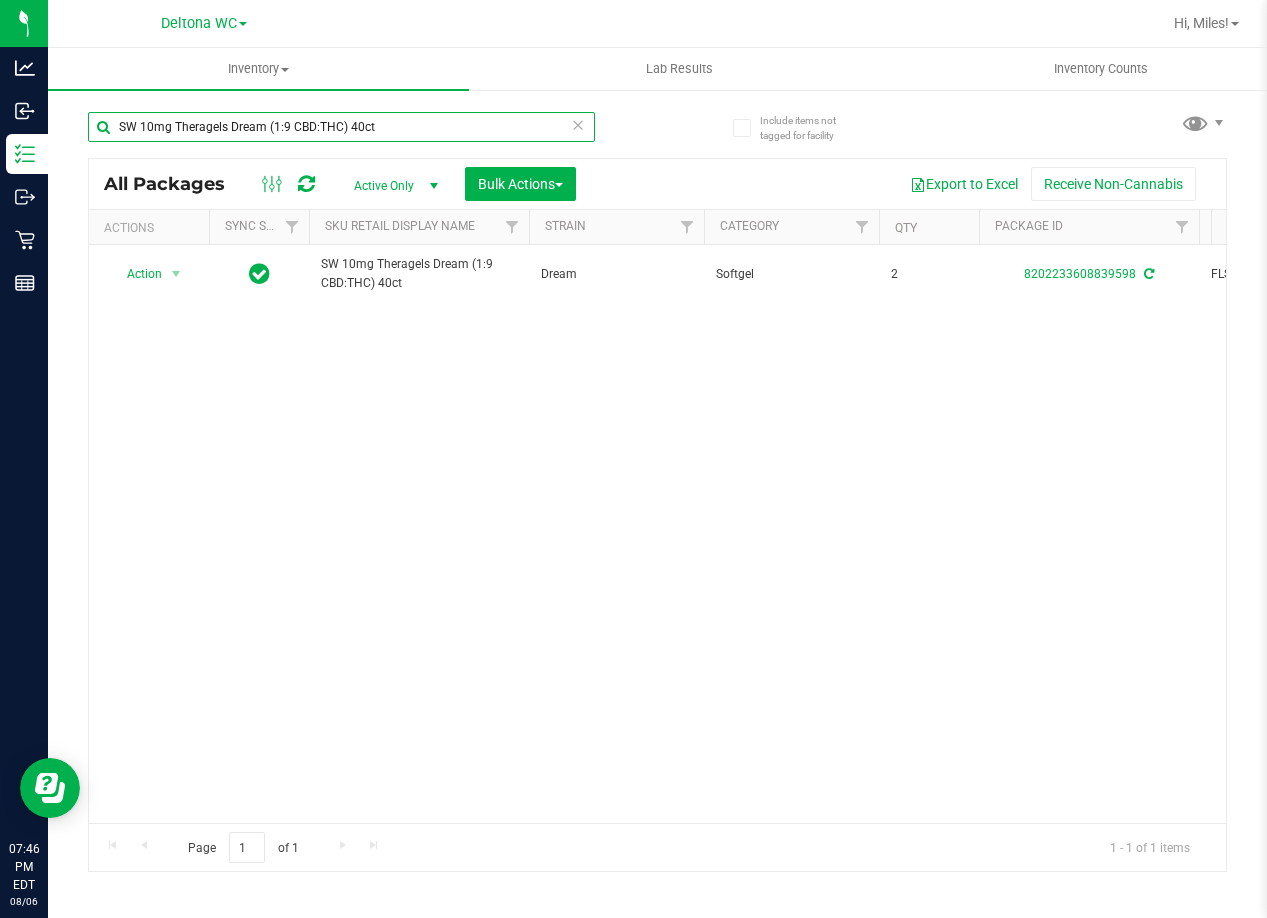 drag, startPoint x: 422, startPoint y: 140, endPoint x: -234, endPoint y: 140, distance: 656 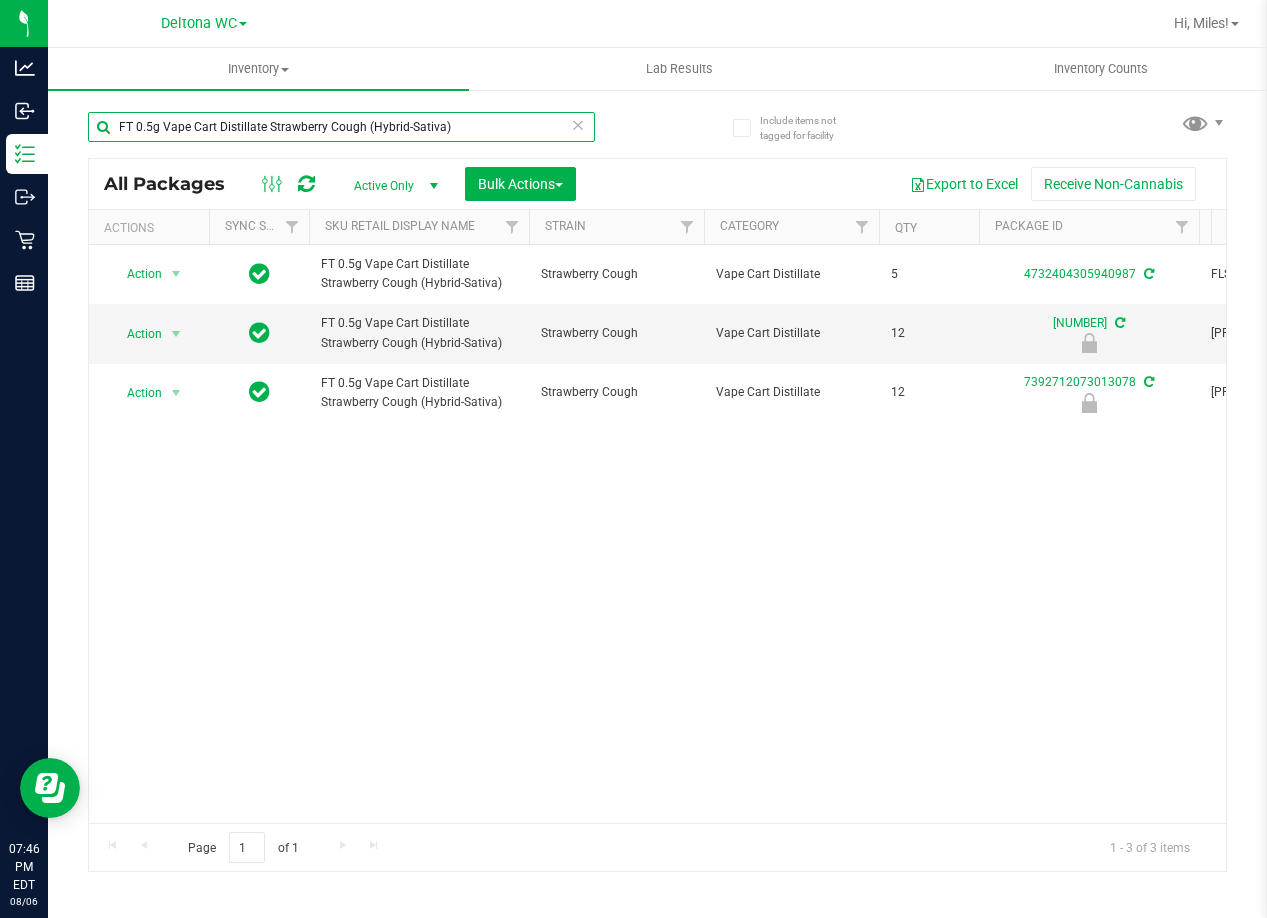 drag, startPoint x: 496, startPoint y: 122, endPoint x: -652, endPoint y: 186, distance: 1149.7826 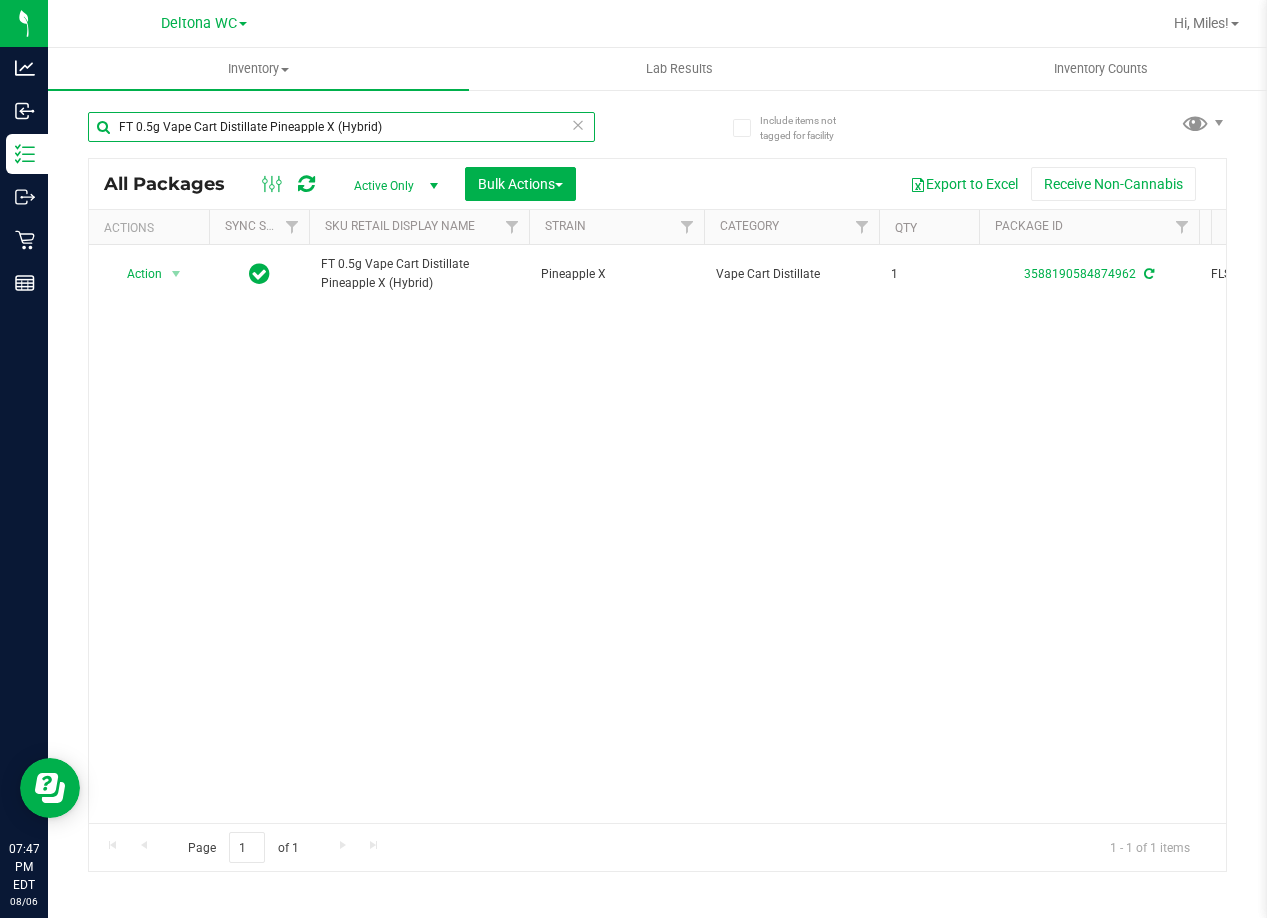 drag, startPoint x: 421, startPoint y: 120, endPoint x: -516, endPoint y: 113, distance: 937.0261 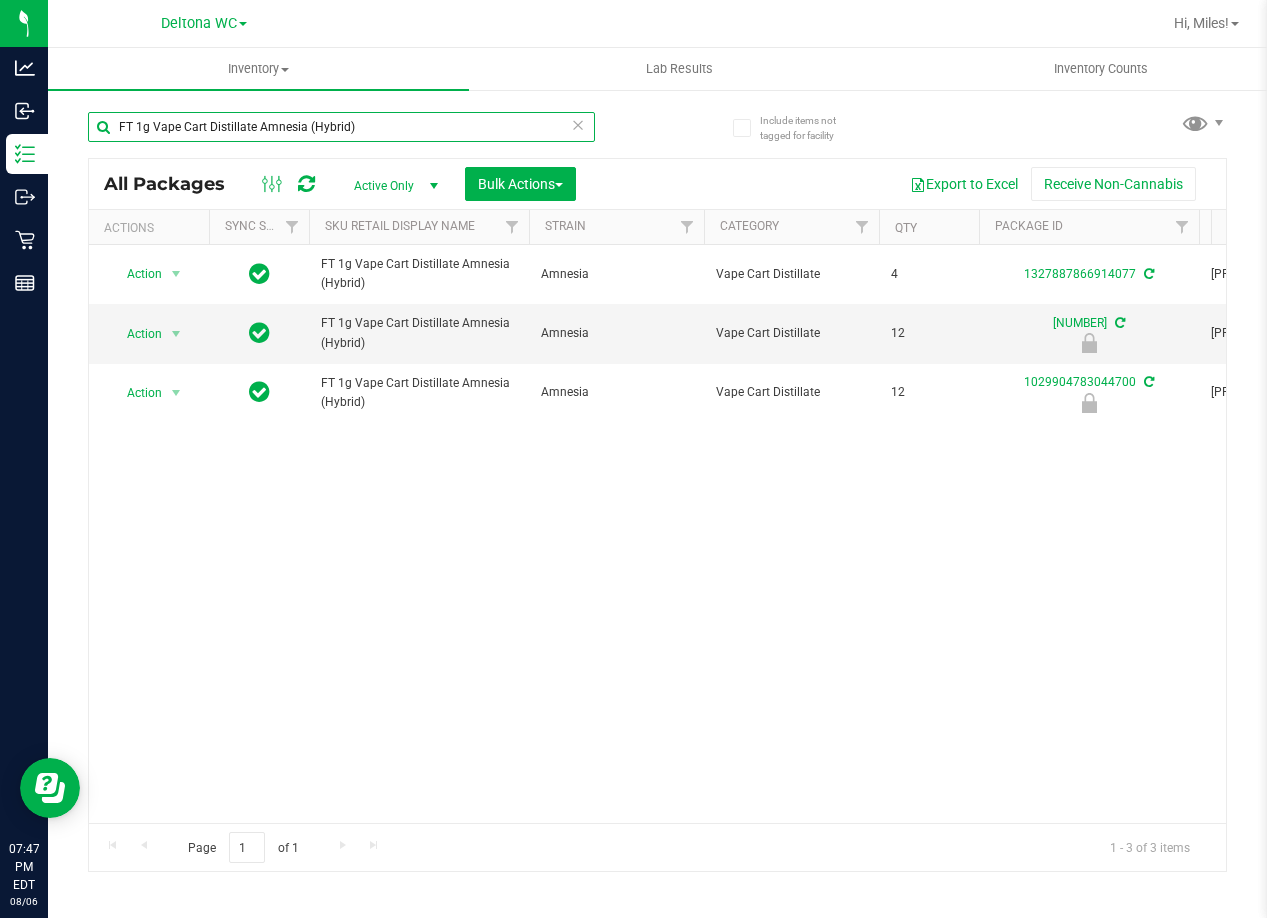 drag, startPoint x: 353, startPoint y: 131, endPoint x: -366, endPoint y: 156, distance: 719.4345 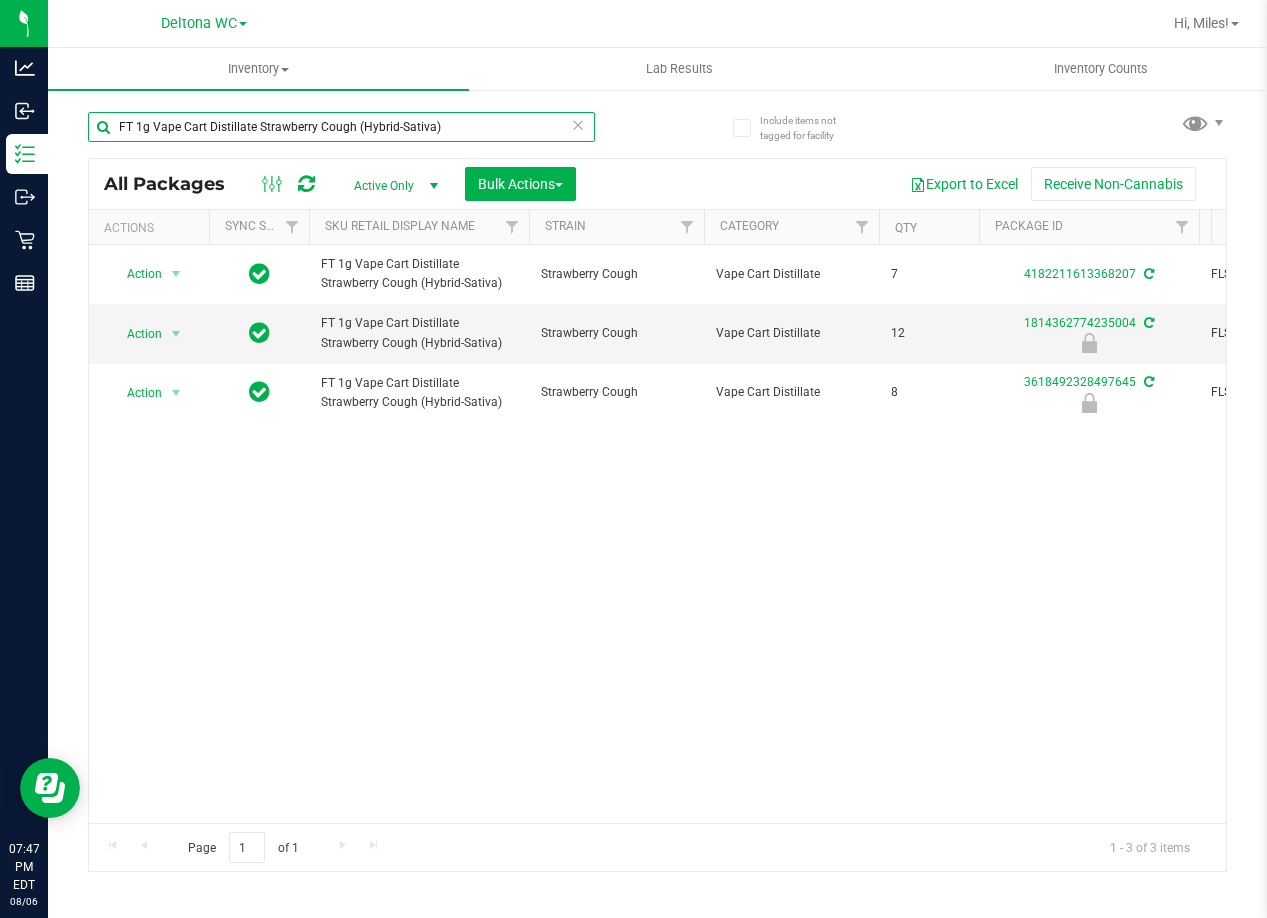 drag, startPoint x: 452, startPoint y: 121, endPoint x: -631, endPoint y: 5, distance: 1089.1947 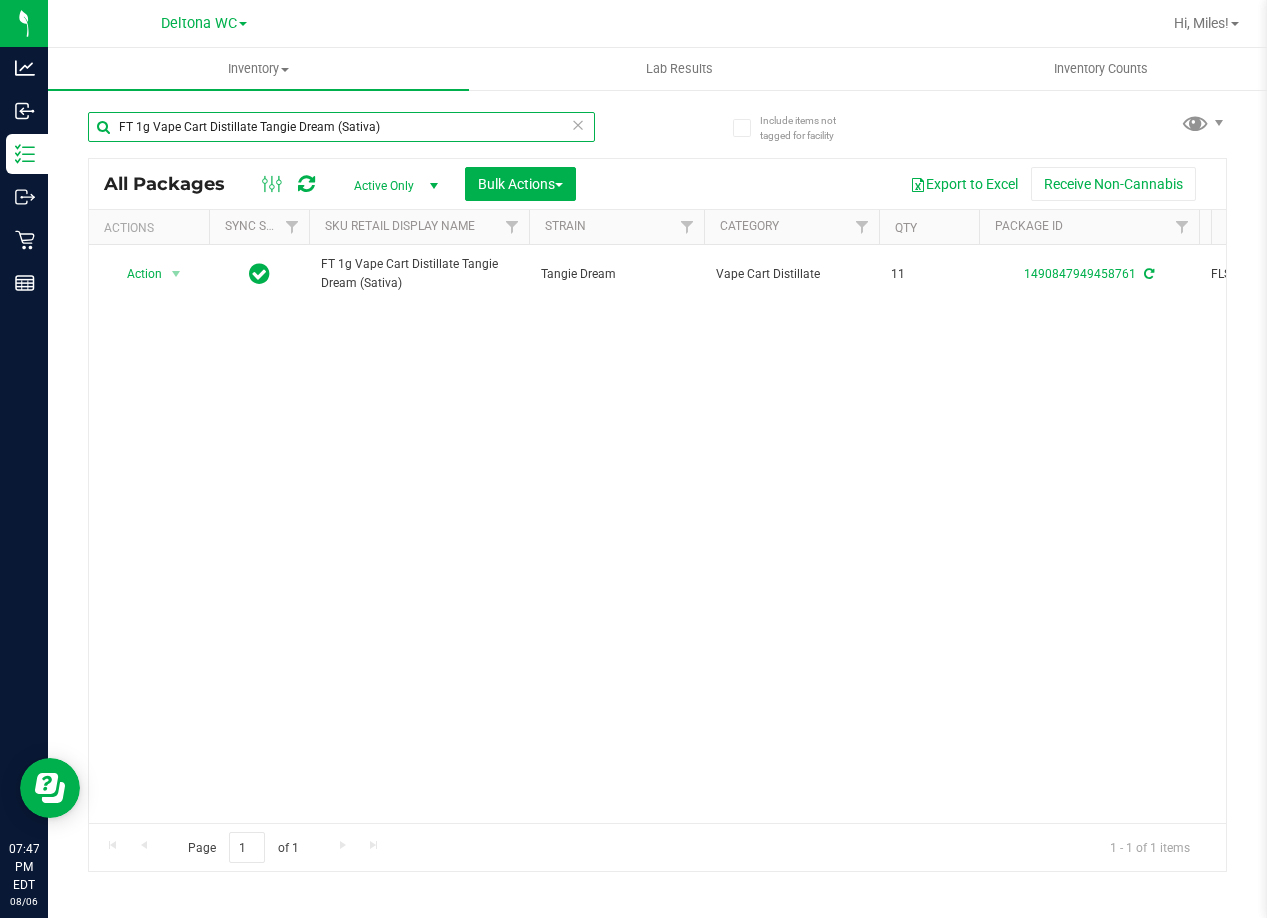 drag, startPoint x: 425, startPoint y: 124, endPoint x: -213, endPoint y: 158, distance: 638.90533 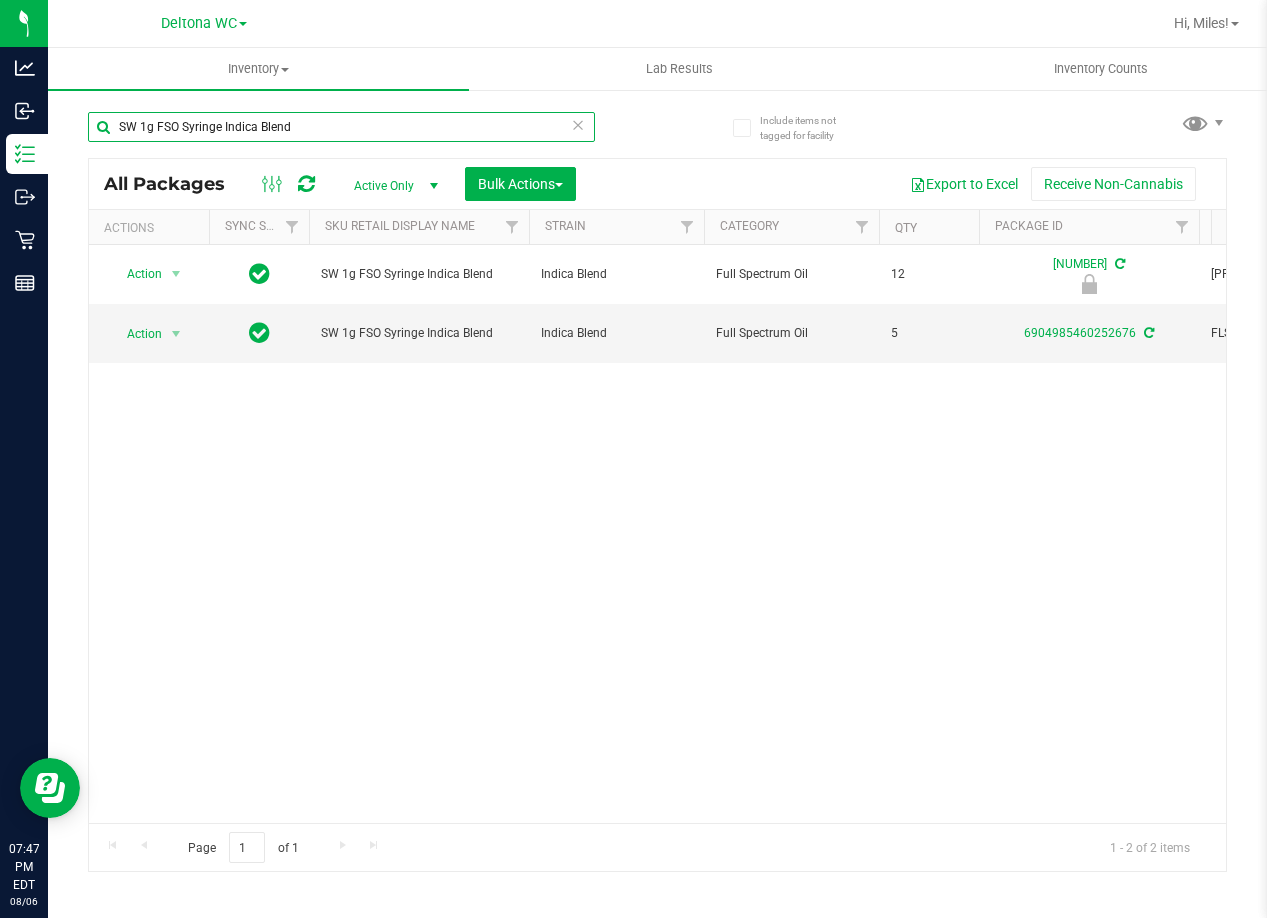 drag, startPoint x: 312, startPoint y: 130, endPoint x: -652, endPoint y: -13, distance: 974.5486 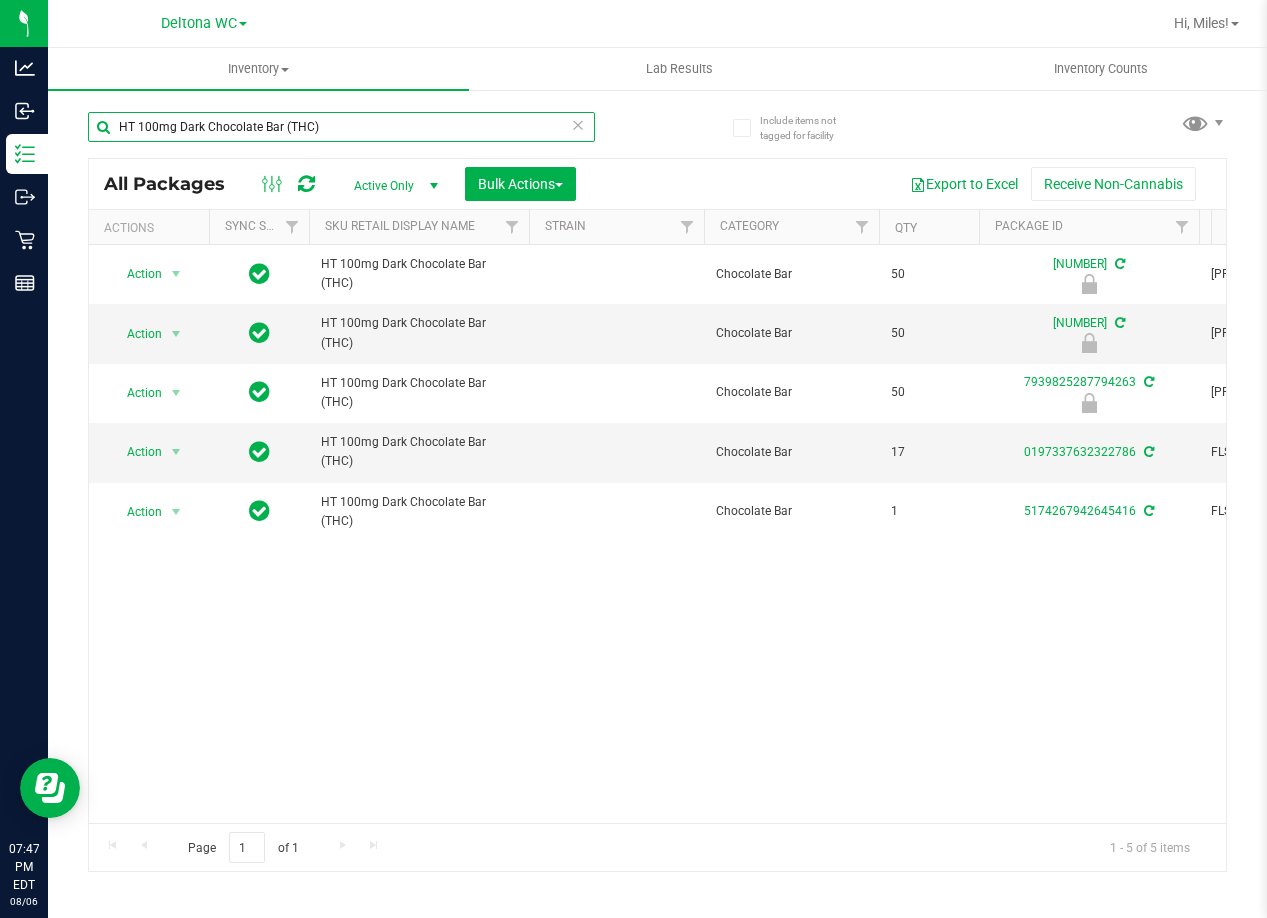 drag, startPoint x: 326, startPoint y: 131, endPoint x: -543, endPoint y: 124, distance: 869.0282 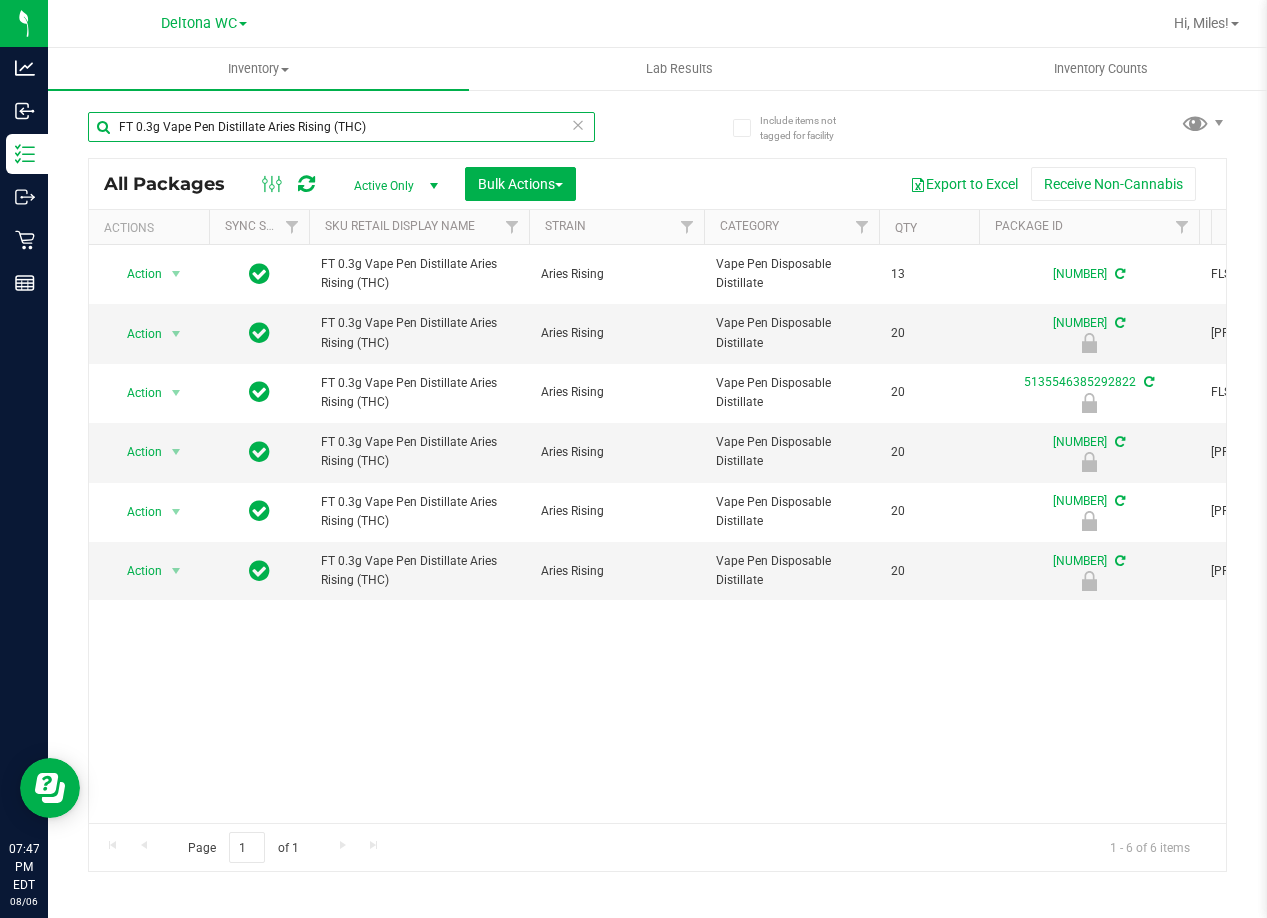 drag, startPoint x: 130, startPoint y: 142, endPoint x: -233, endPoint y: 135, distance: 363.06747 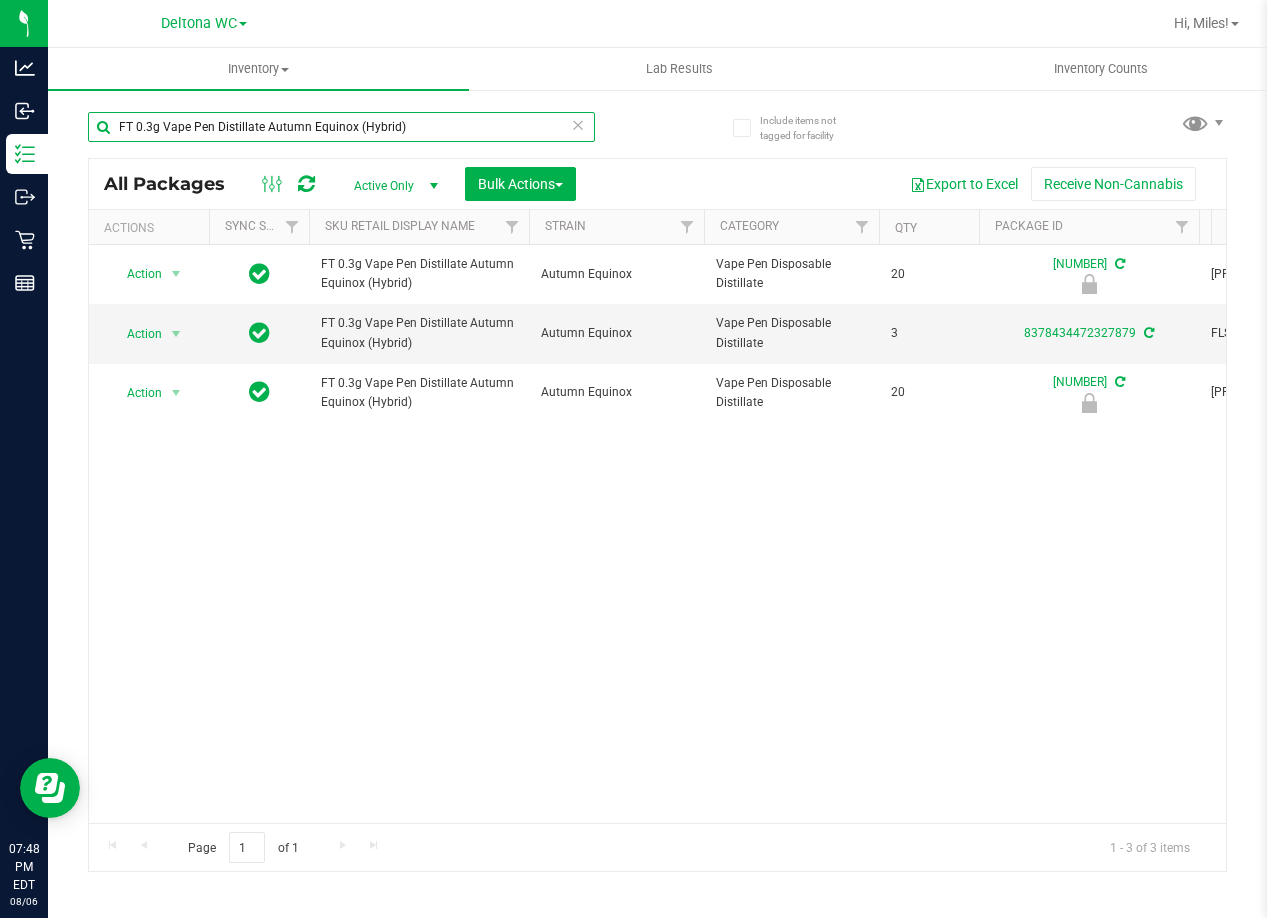 drag, startPoint x: 421, startPoint y: 127, endPoint x: -652, endPoint y: -14, distance: 1082.2246 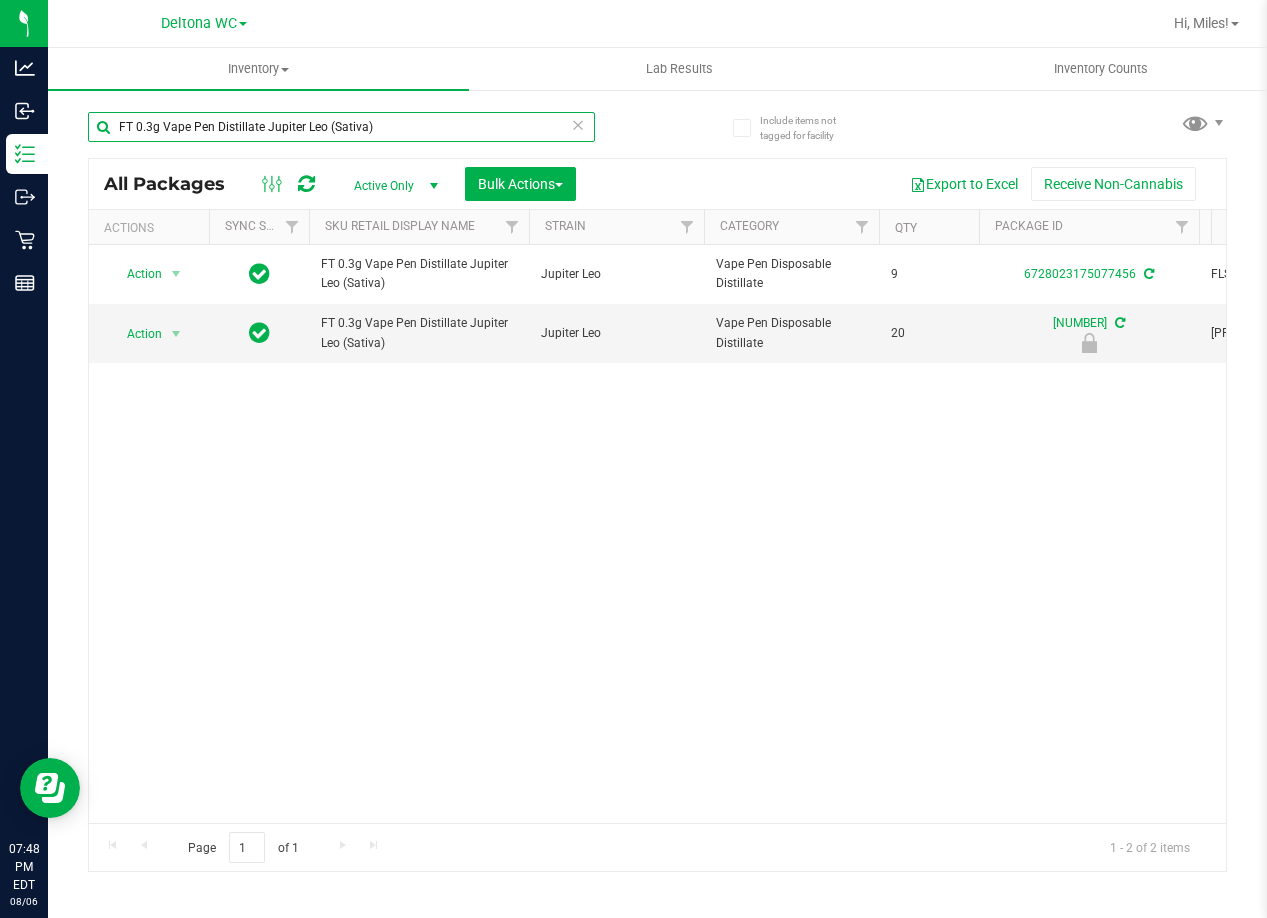 drag, startPoint x: 416, startPoint y: 130, endPoint x: -652, endPoint y: -9, distance: 1077.0074 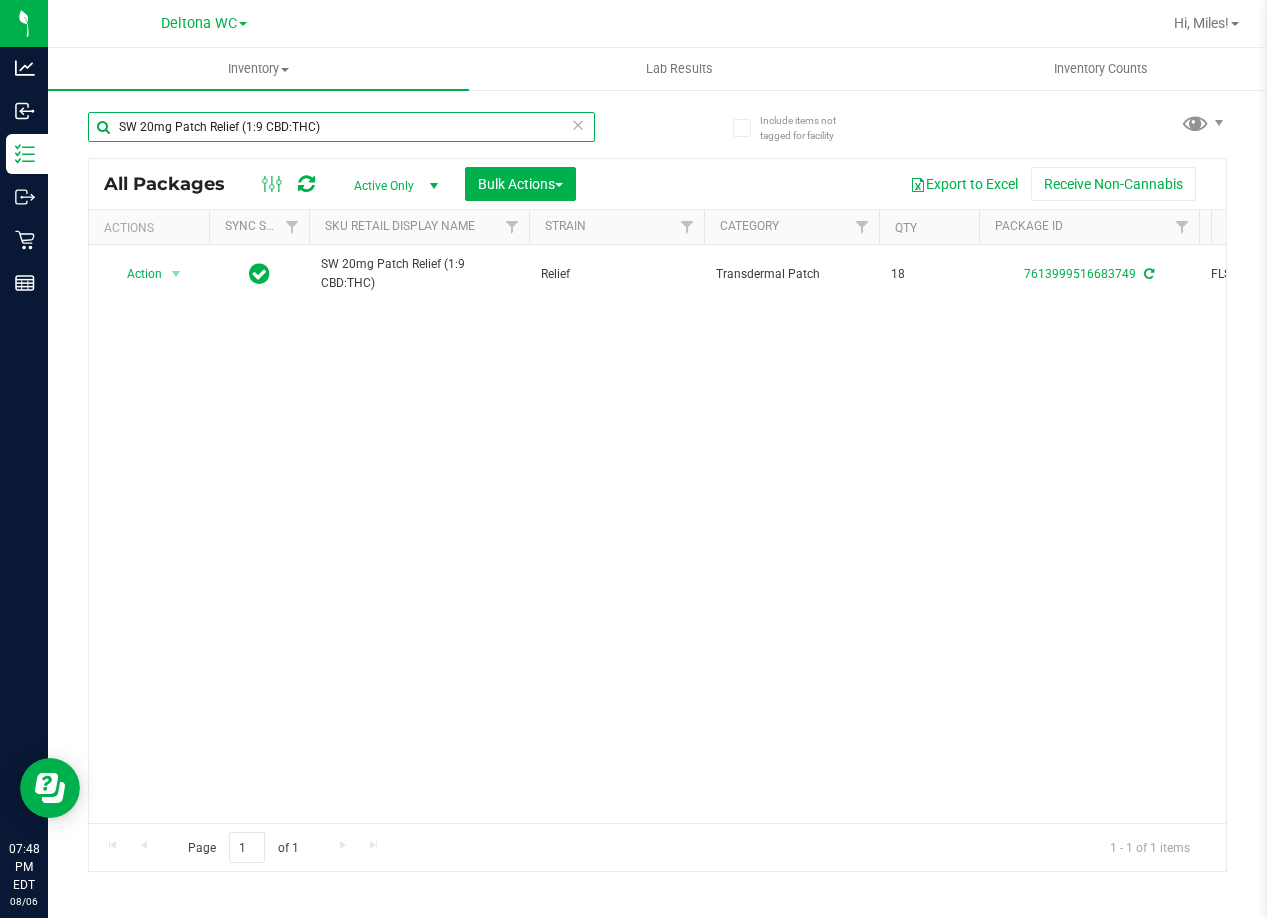 drag, startPoint x: 322, startPoint y: 128, endPoint x: -652, endPoint y: 94, distance: 974.59326 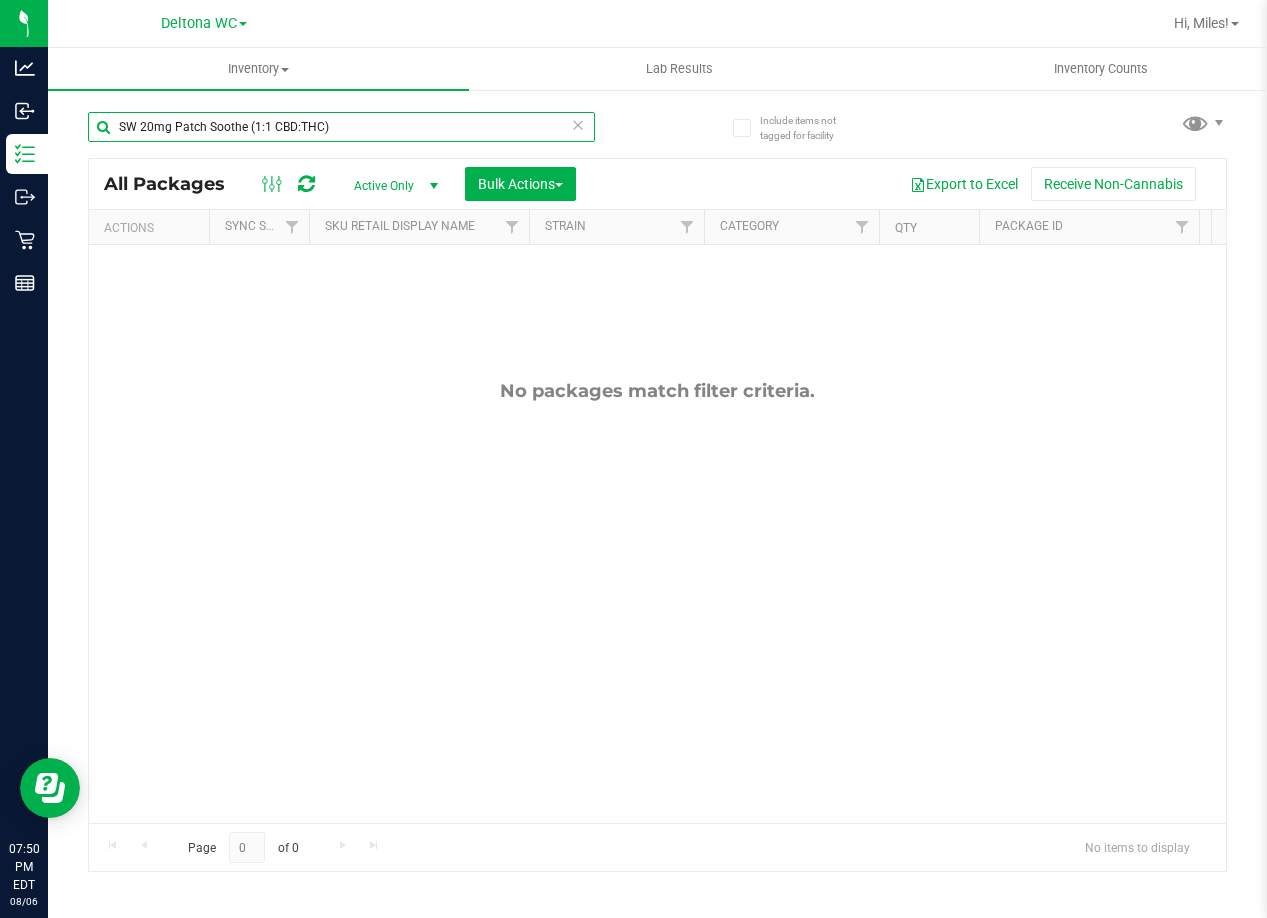 type on "SW 20mg Patch Soothe (1:1 CBD:THC)" 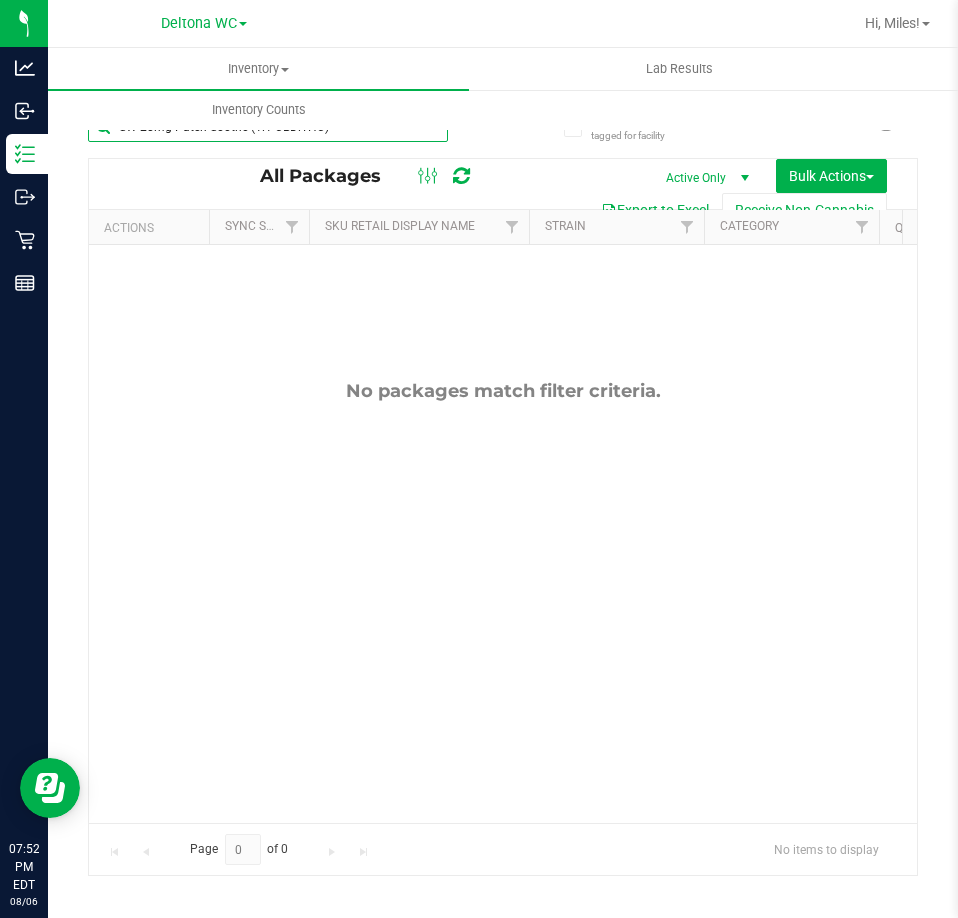 click on "SW 20mg Patch Soothe (1:1 CBD:THC)" at bounding box center [268, 127] 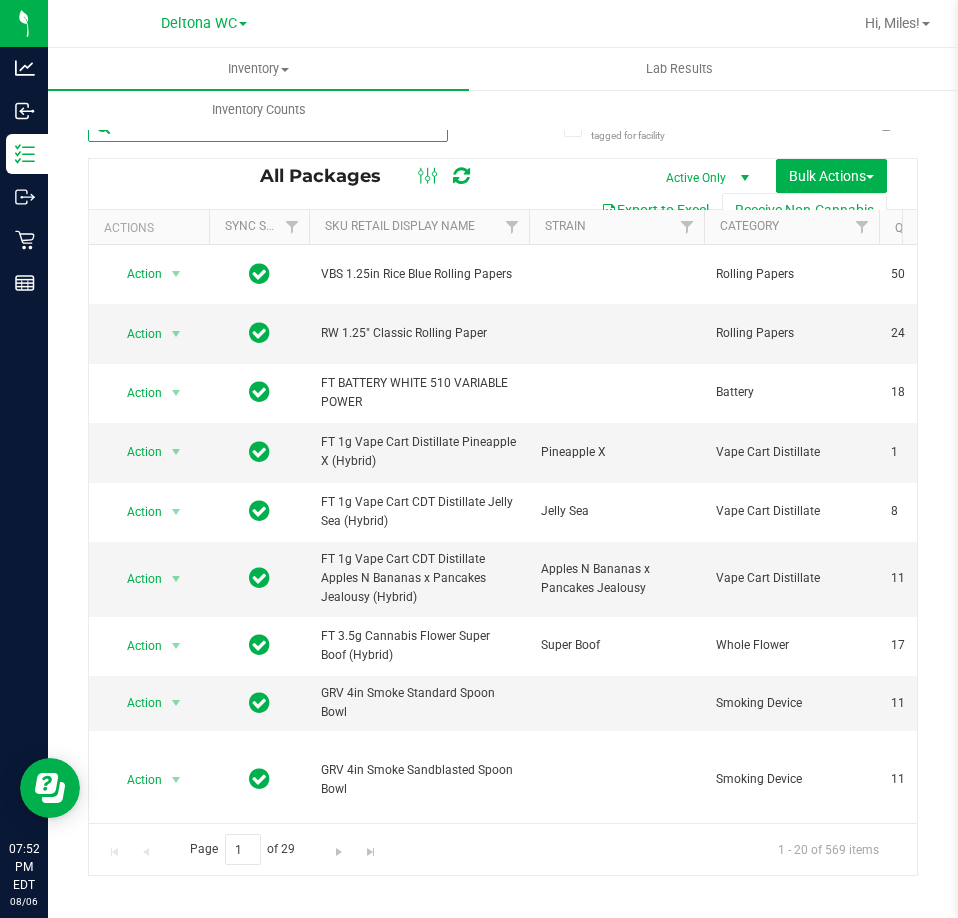 click at bounding box center [268, 127] 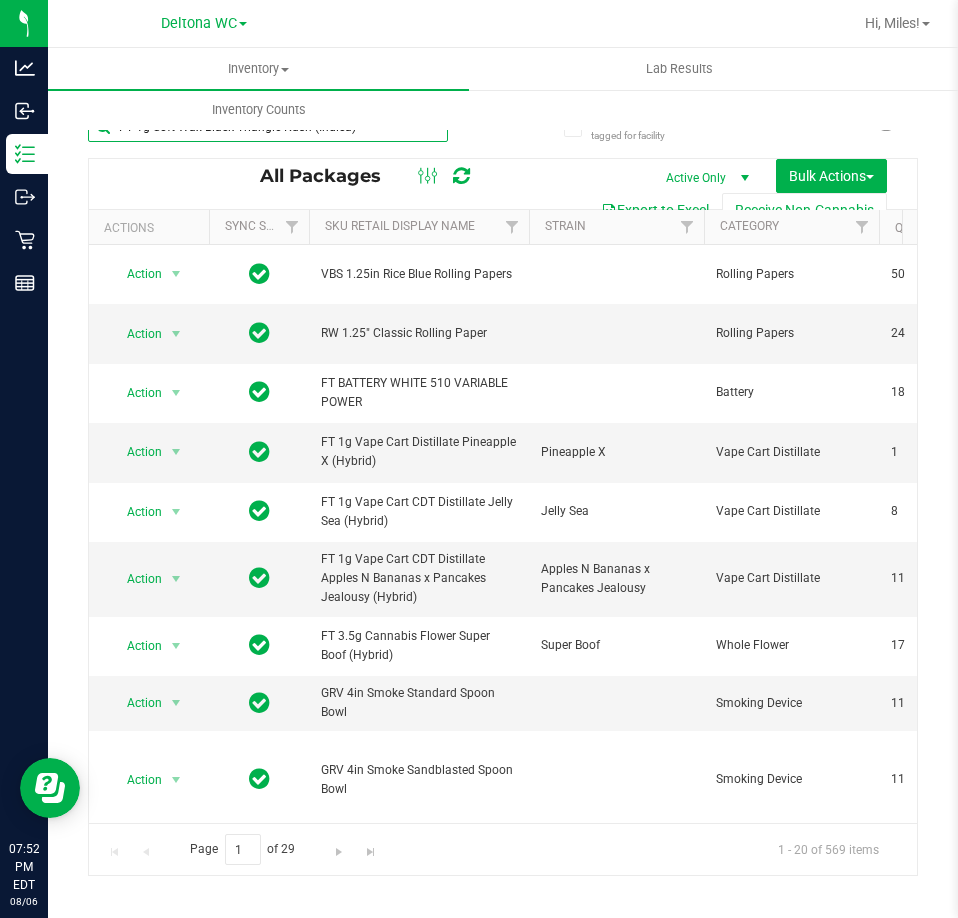 type on "FT 1g Soft Wax Black Triangle Kush (Indica)" 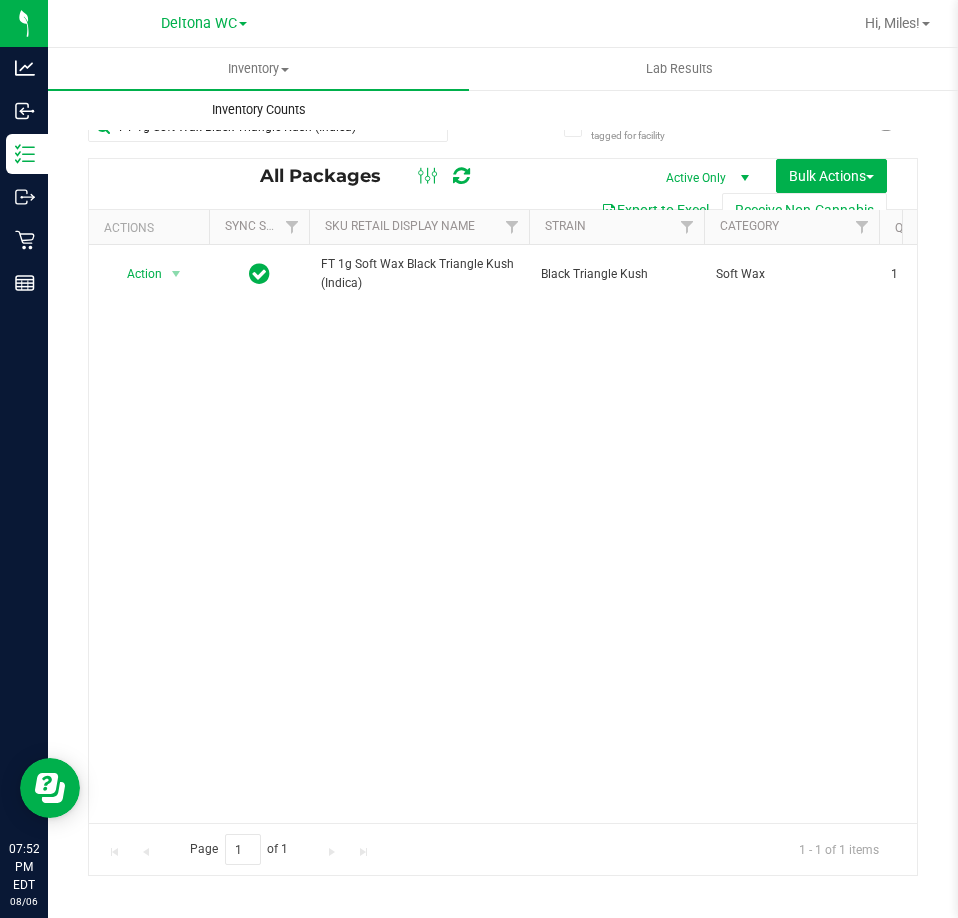 click on "Inventory Counts" at bounding box center (258, 110) 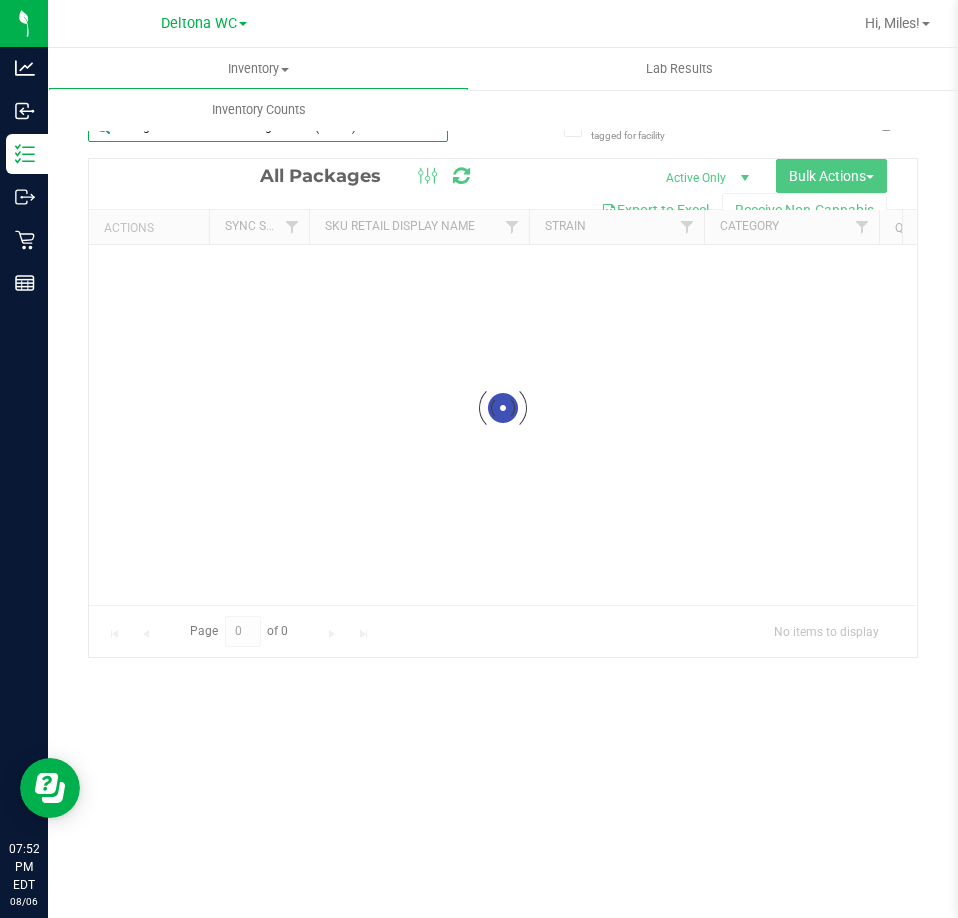 click on "FT 1g Soft Wax Black Triangle Kush (Indica)" at bounding box center (268, 127) 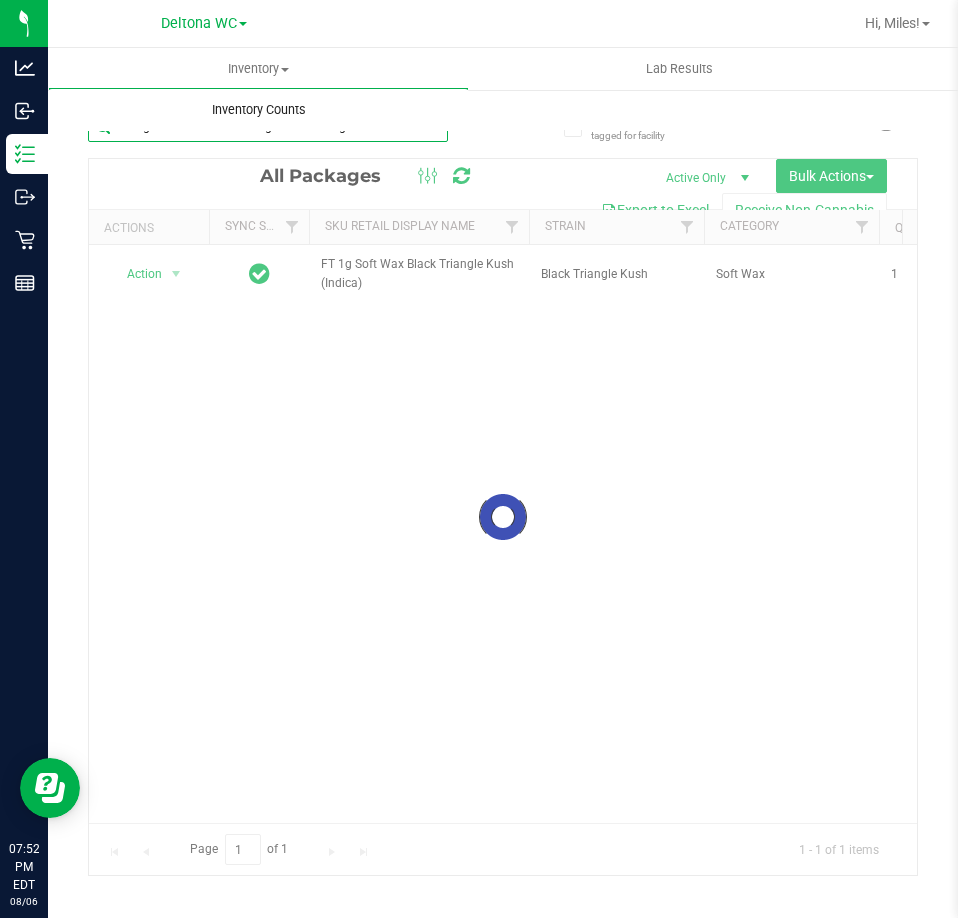 scroll, scrollTop: 0, scrollLeft: 43, axis: horizontal 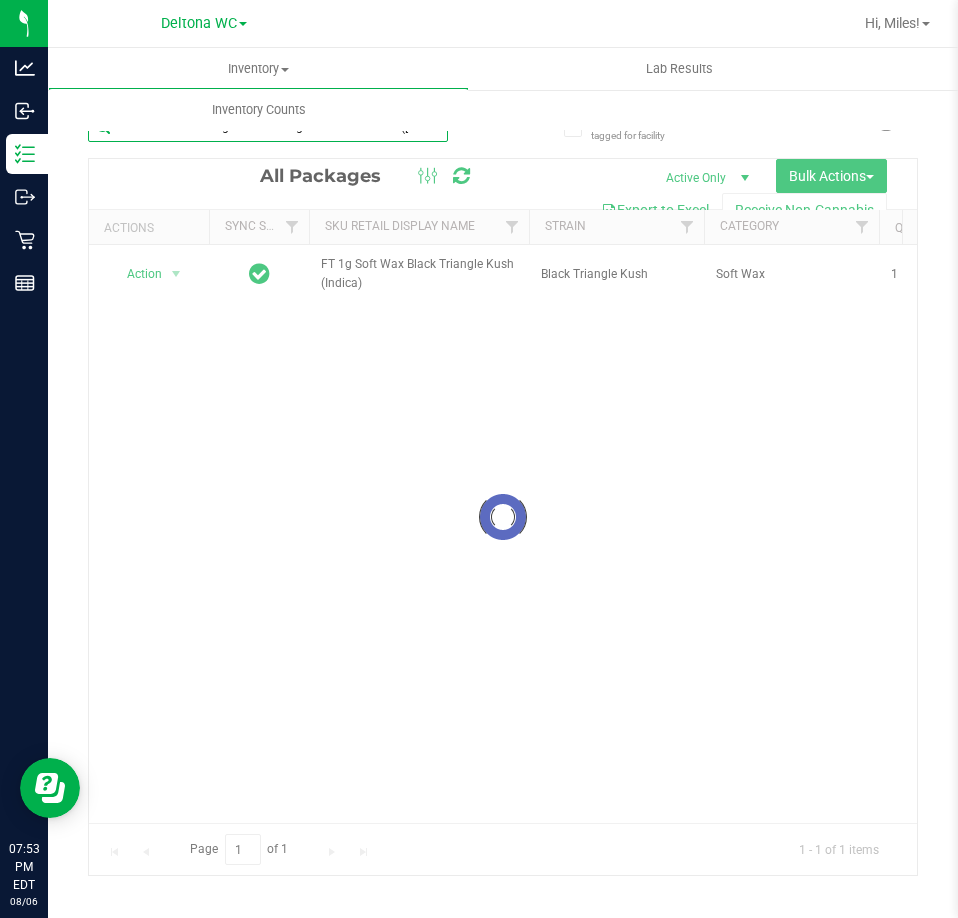click on "FT 1g Soft Wax Black Triangle Kush FT 1g Crumble Ice Cold ([REGION])" at bounding box center (268, 127) 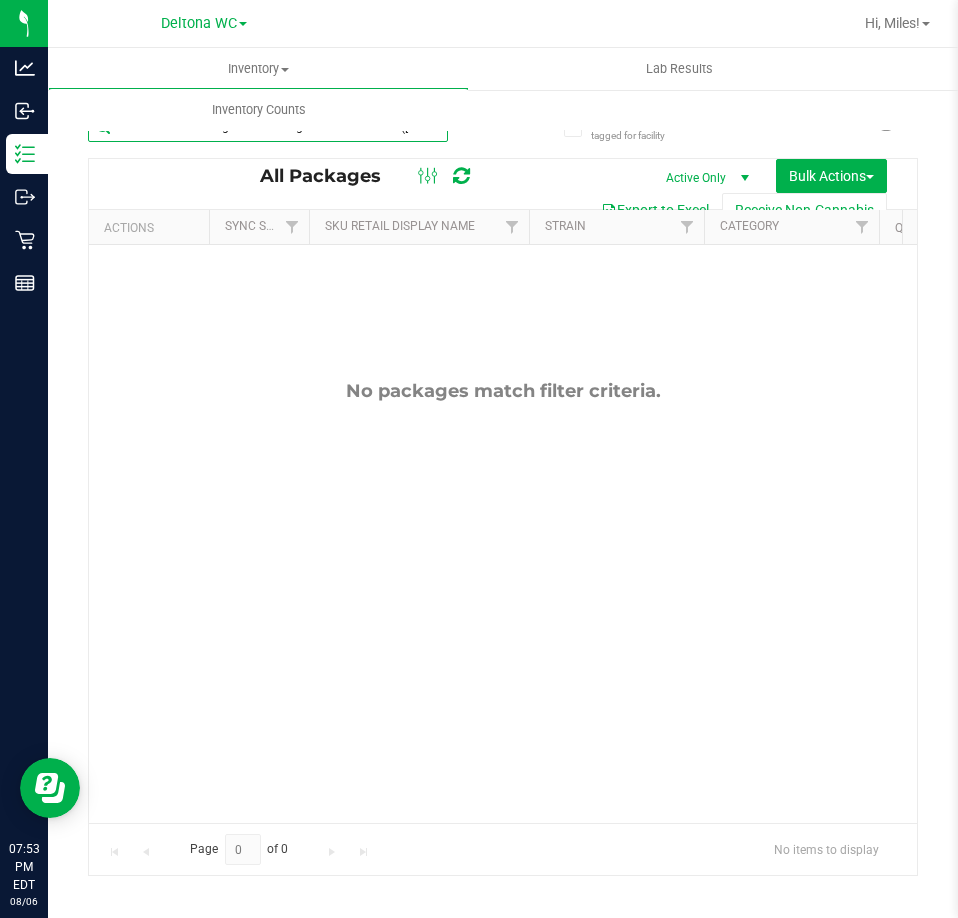 click on "FT 1g Soft Wax Black Triangle Kush FT 1g Crumble Ice Cold ([REGION])" at bounding box center [268, 127] 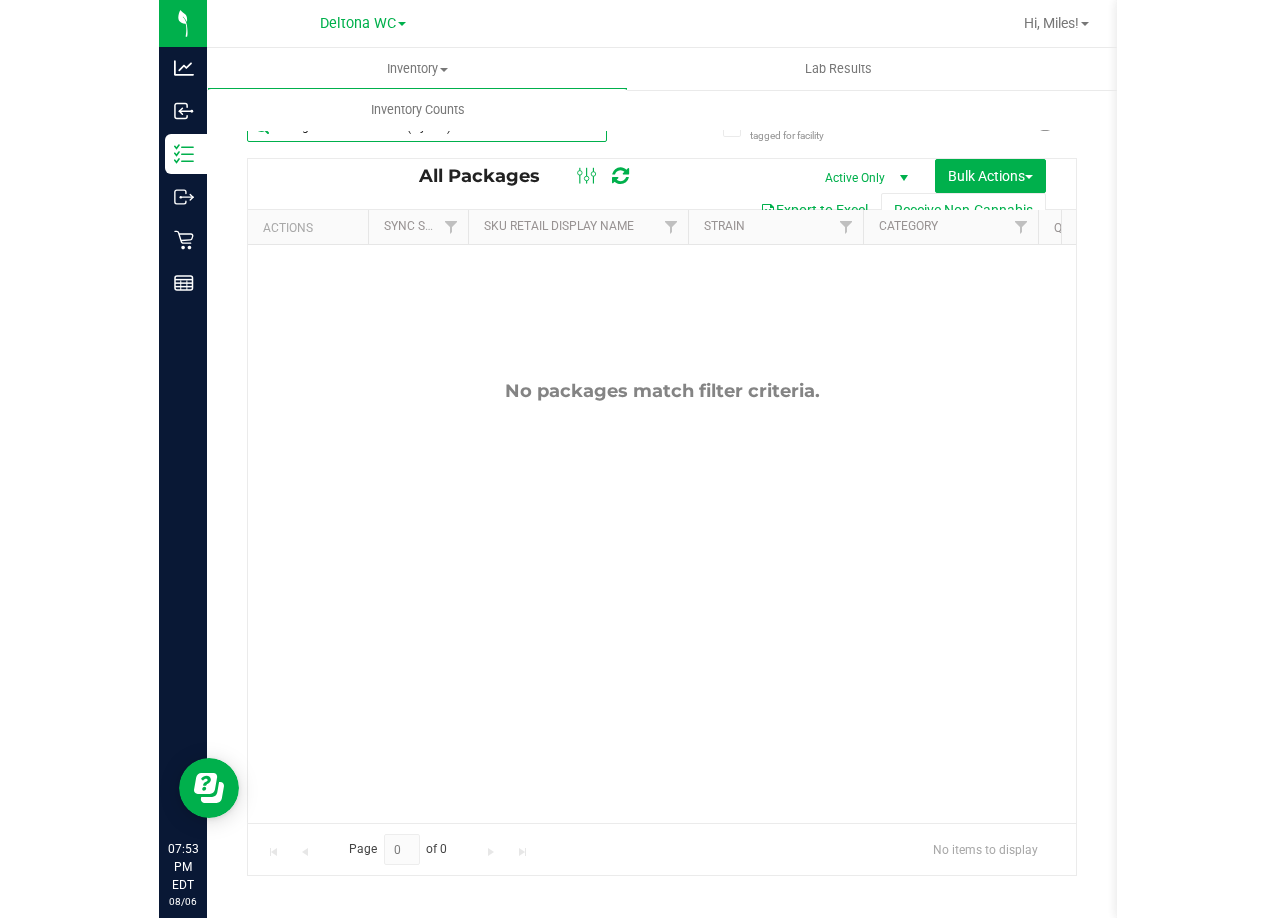 scroll, scrollTop: 0, scrollLeft: 0, axis: both 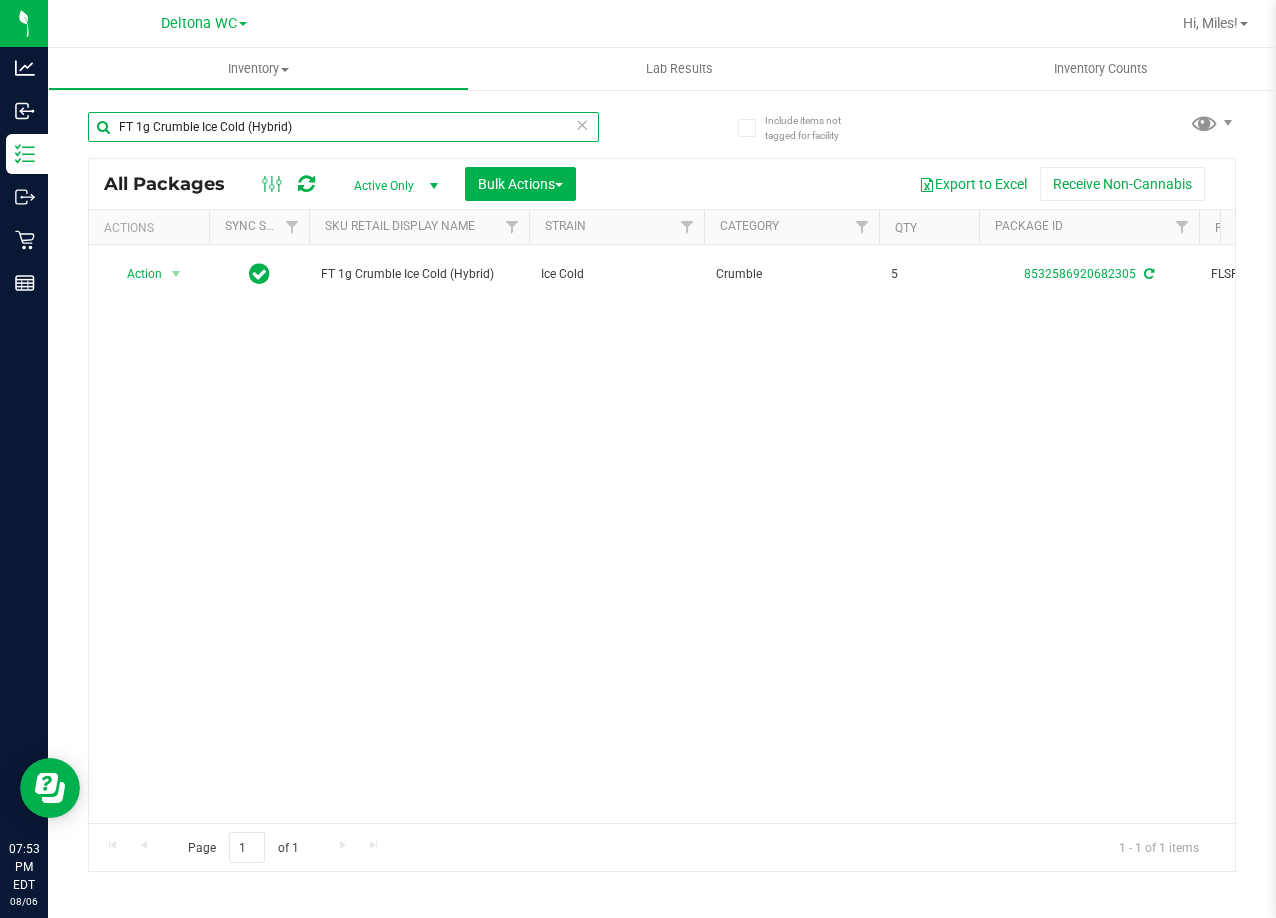 drag, startPoint x: 358, startPoint y: 130, endPoint x: -1, endPoint y: 138, distance: 359.0891 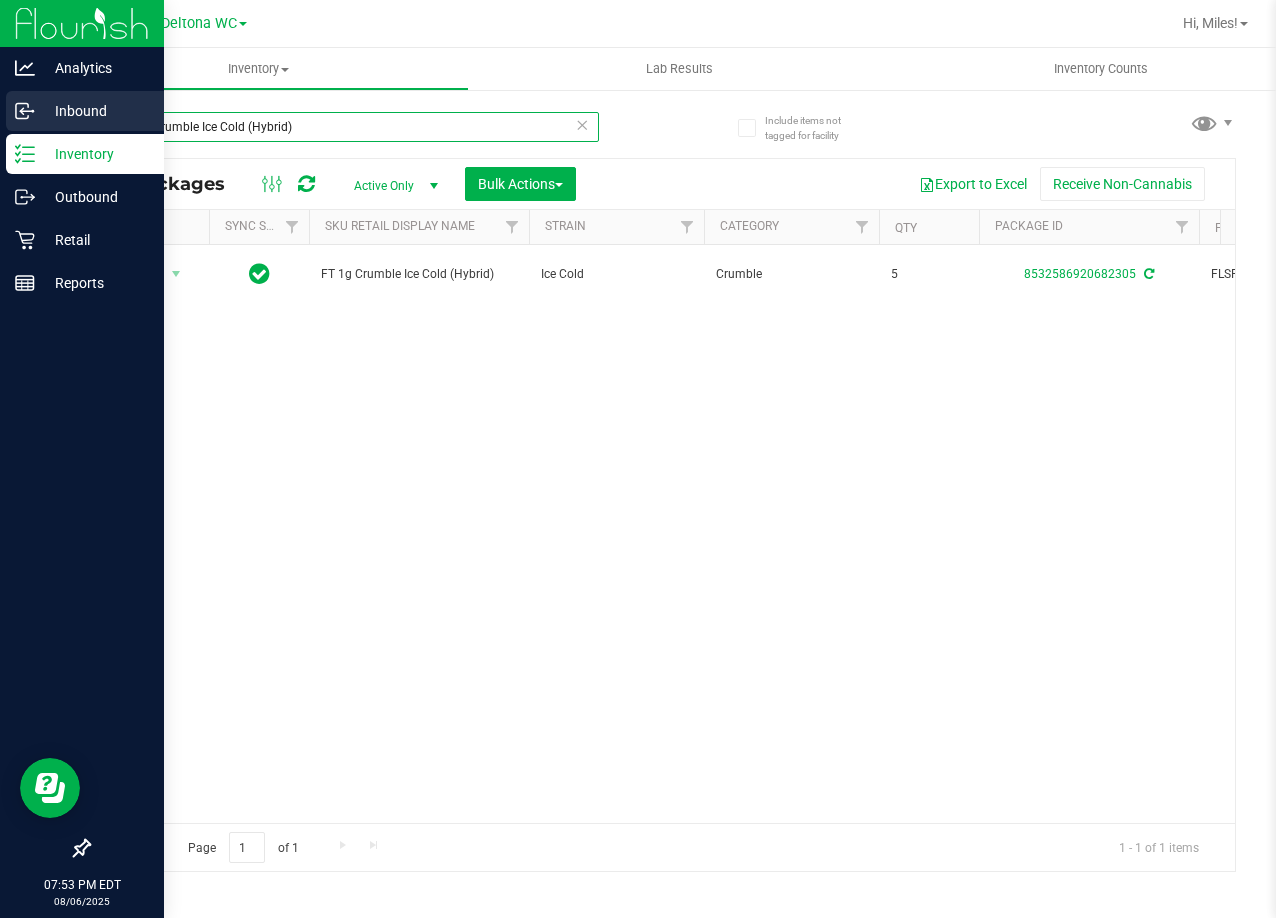 paste on "Shatter Top Gear (Indica" 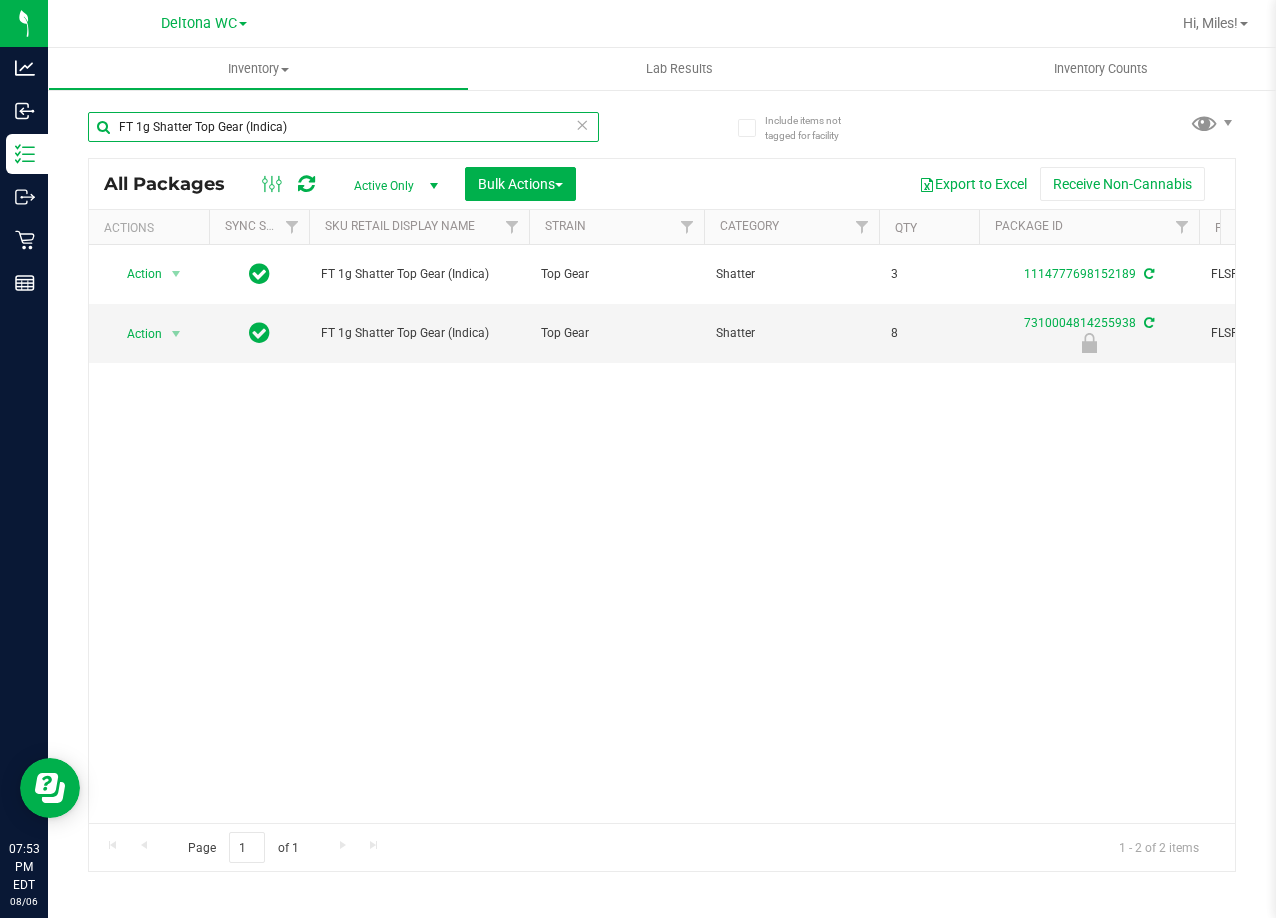 drag, startPoint x: 326, startPoint y: 134, endPoint x: -1, endPoint y: 109, distance: 327.95425 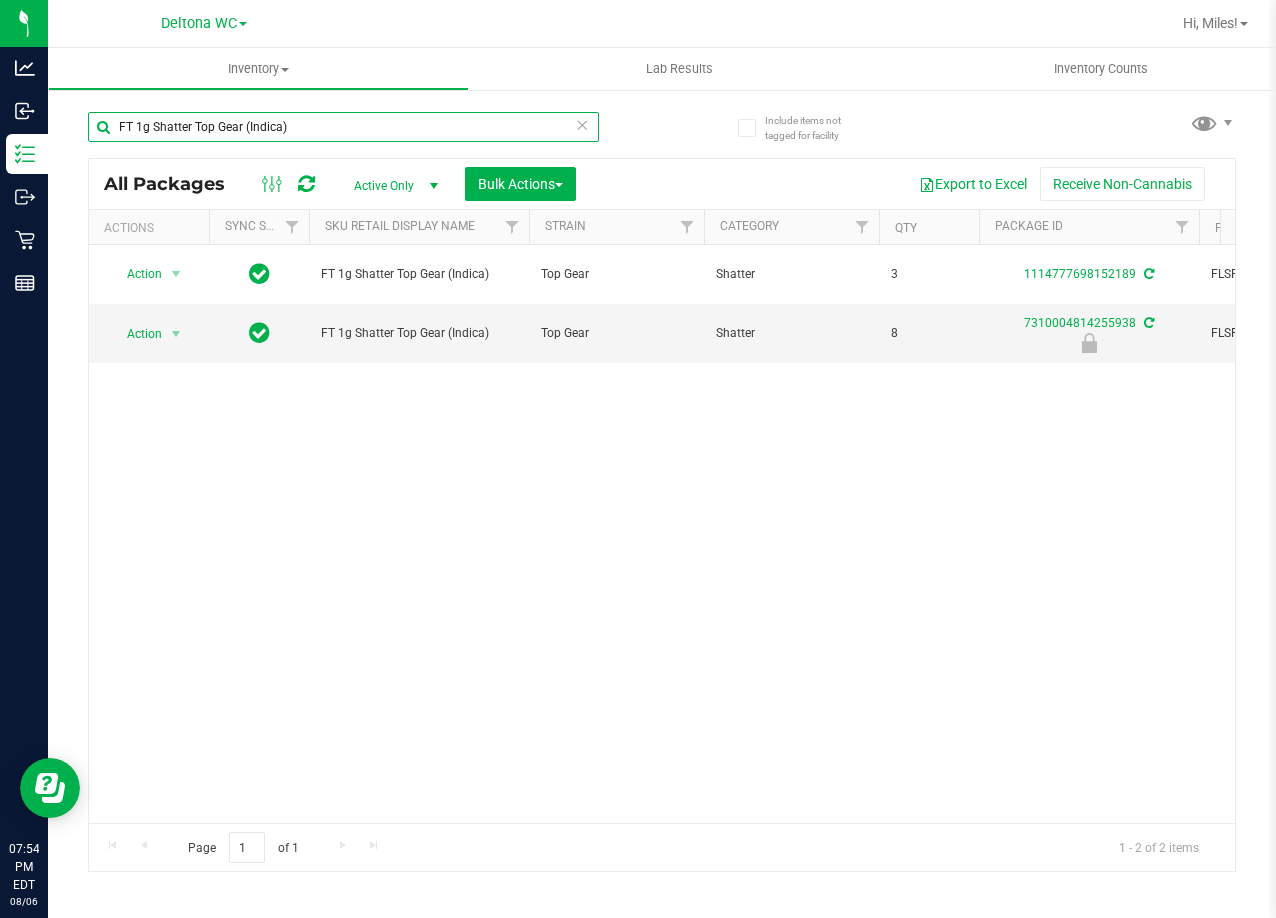 paste on "Vape Cart CDT Distillate Trop Cherry S1 (Hybrid" 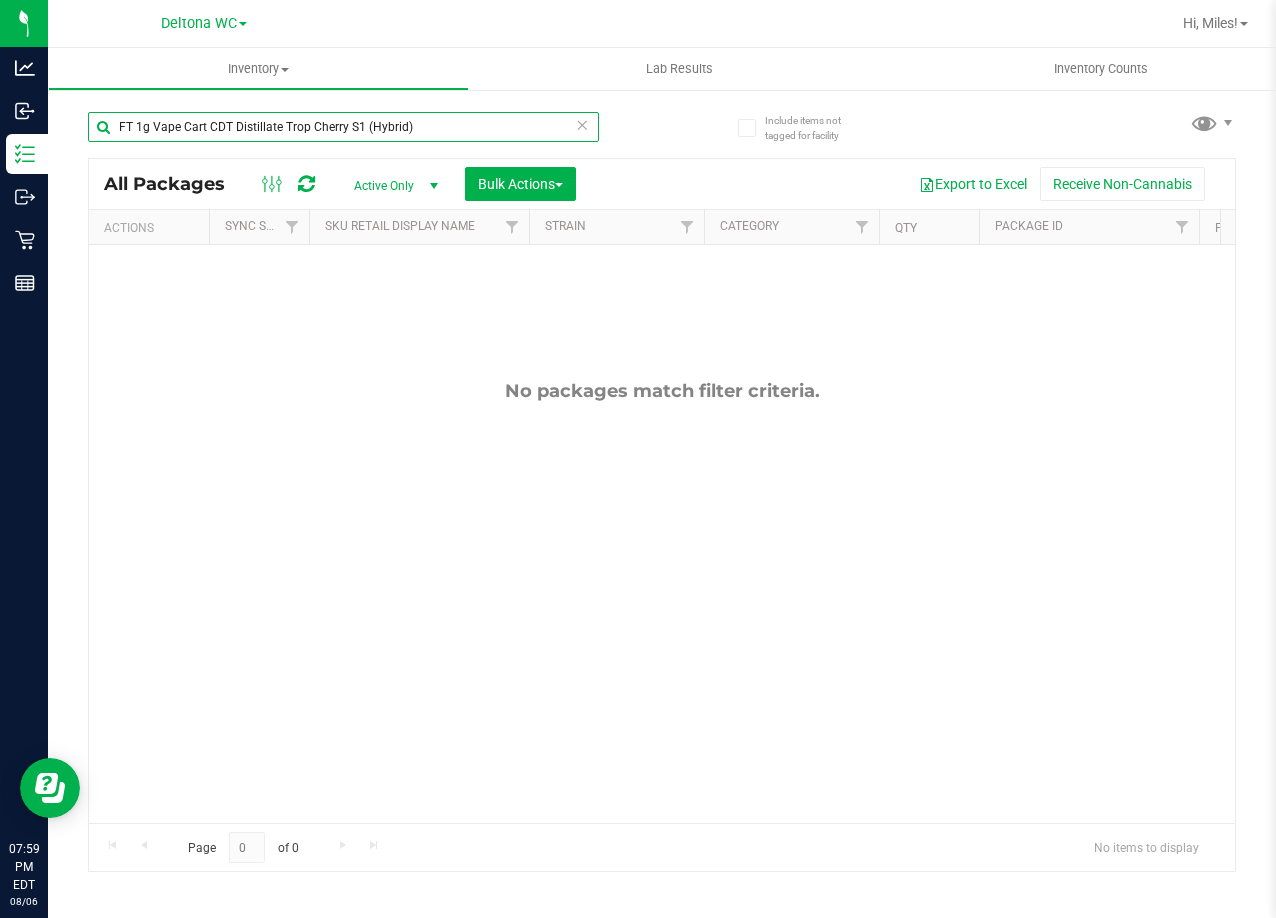 drag, startPoint x: 434, startPoint y: 132, endPoint x: -1, endPoint y: 132, distance: 435 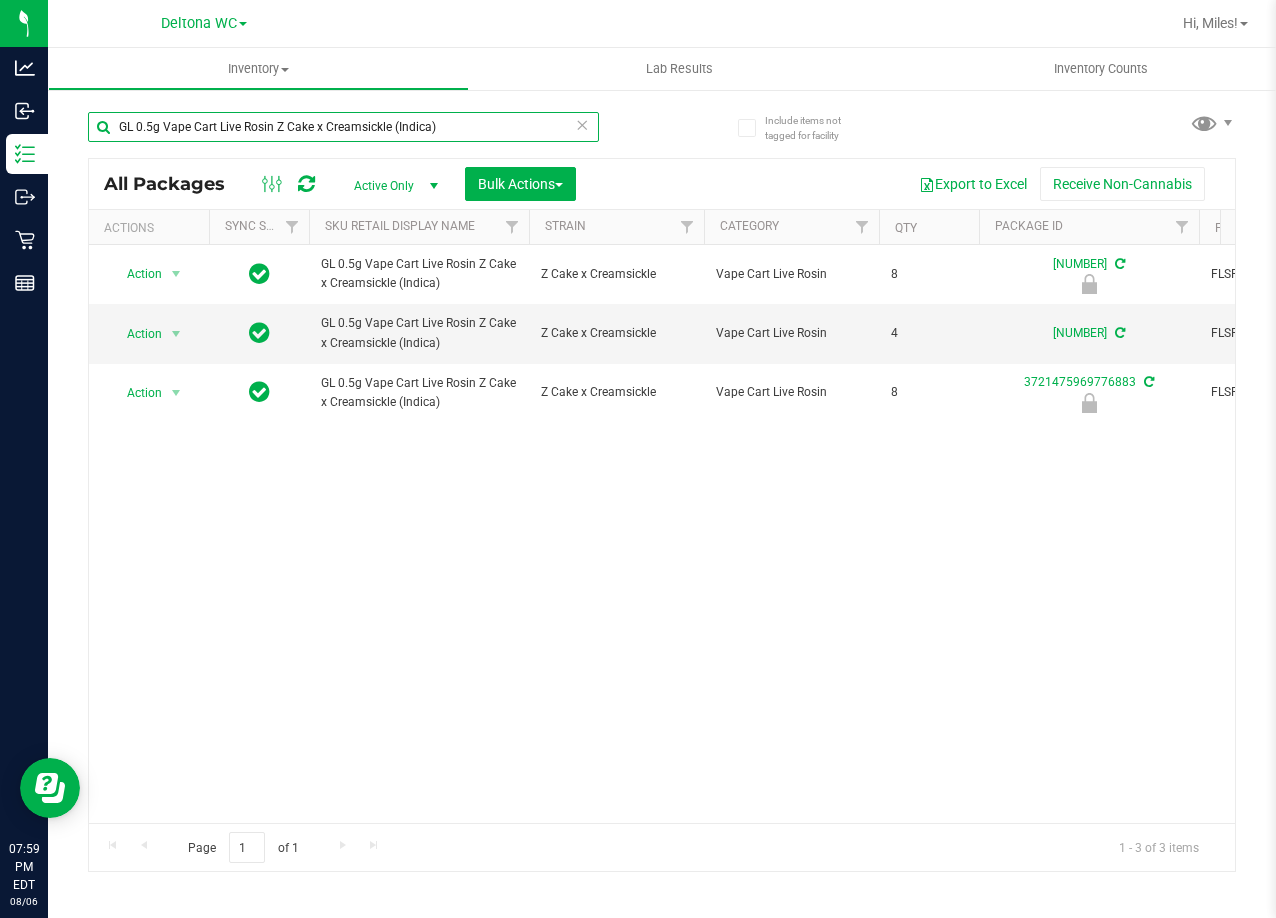 drag, startPoint x: 439, startPoint y: 122, endPoint x: -1, endPoint y: 125, distance: 440.01022 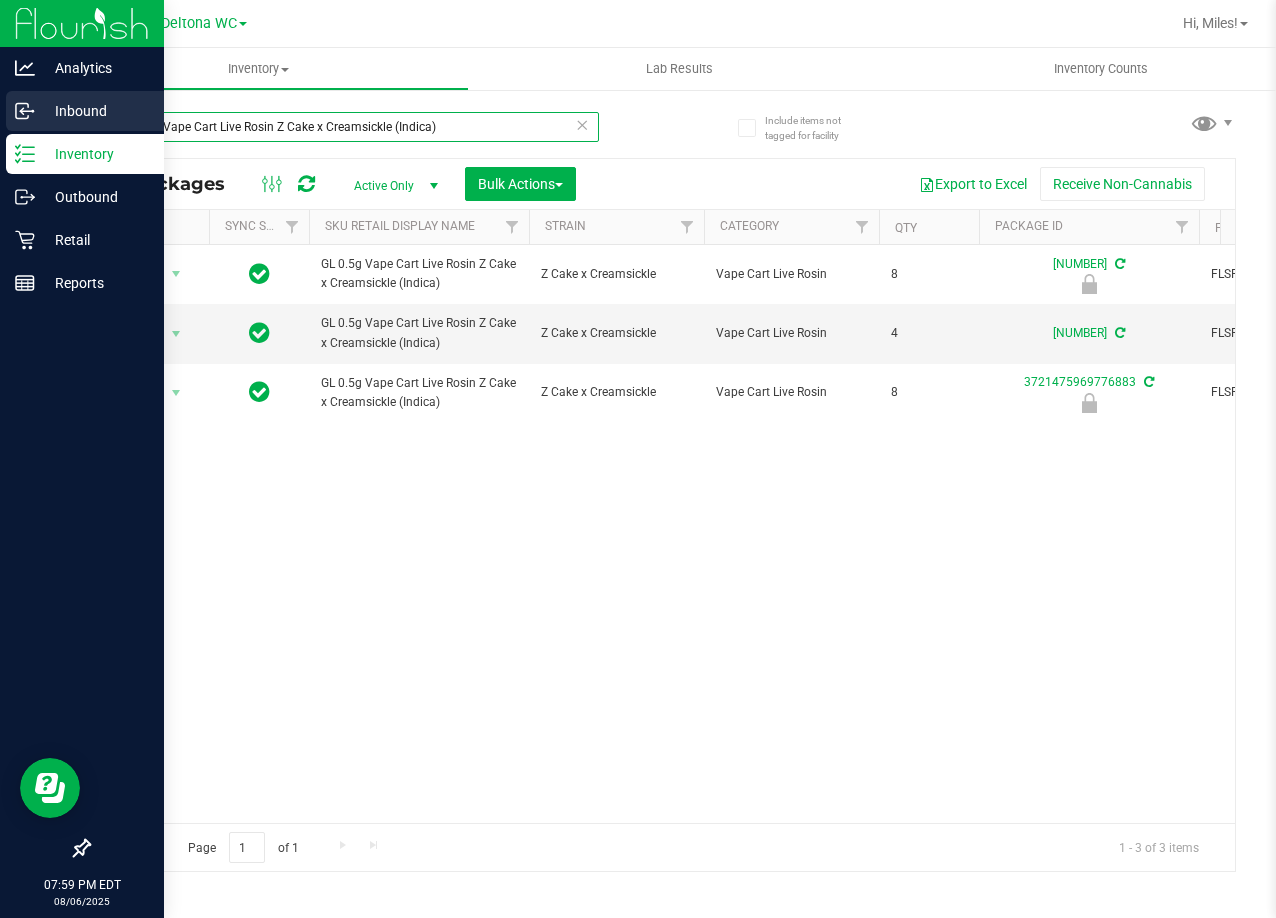 paste on "FT 0.5g Vape Cart CDT Distillate Super Lemon Haze ([REGION])" 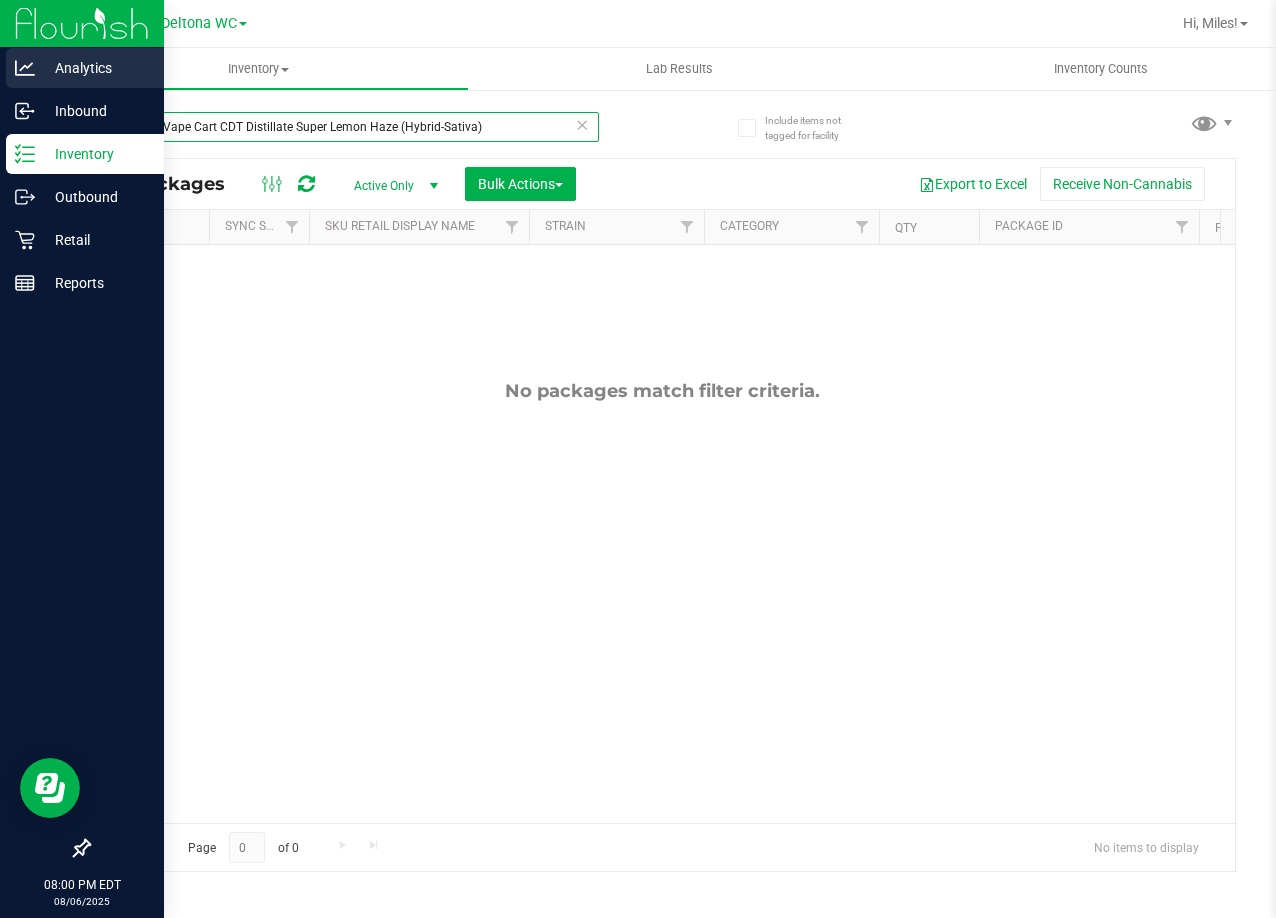 drag, startPoint x: 501, startPoint y: 134, endPoint x: 19, endPoint y: 59, distance: 487.80017 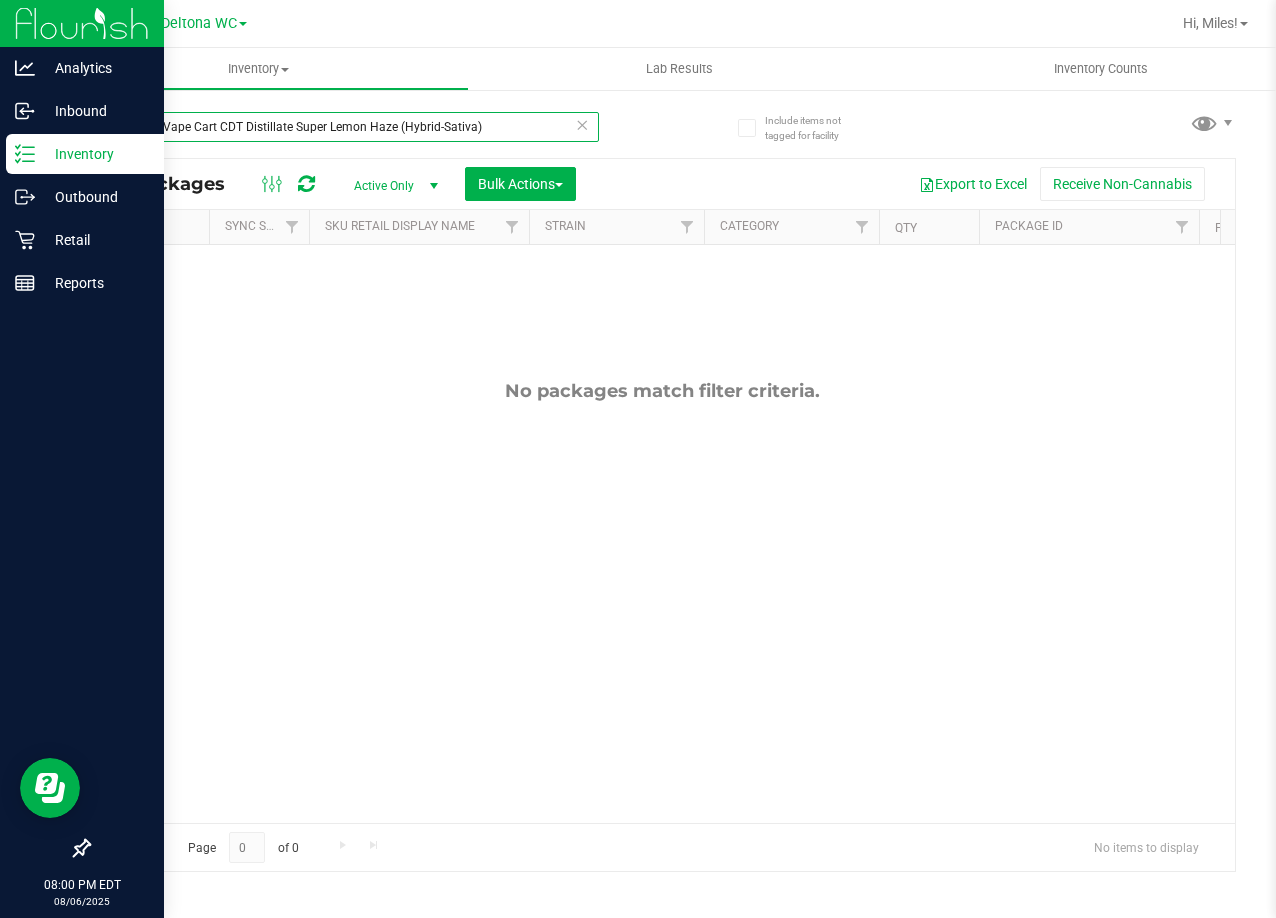paste on "1g Vape Cart CDT Distillate Apples N Bananas x Pancakes Jealousy (Hybrid" 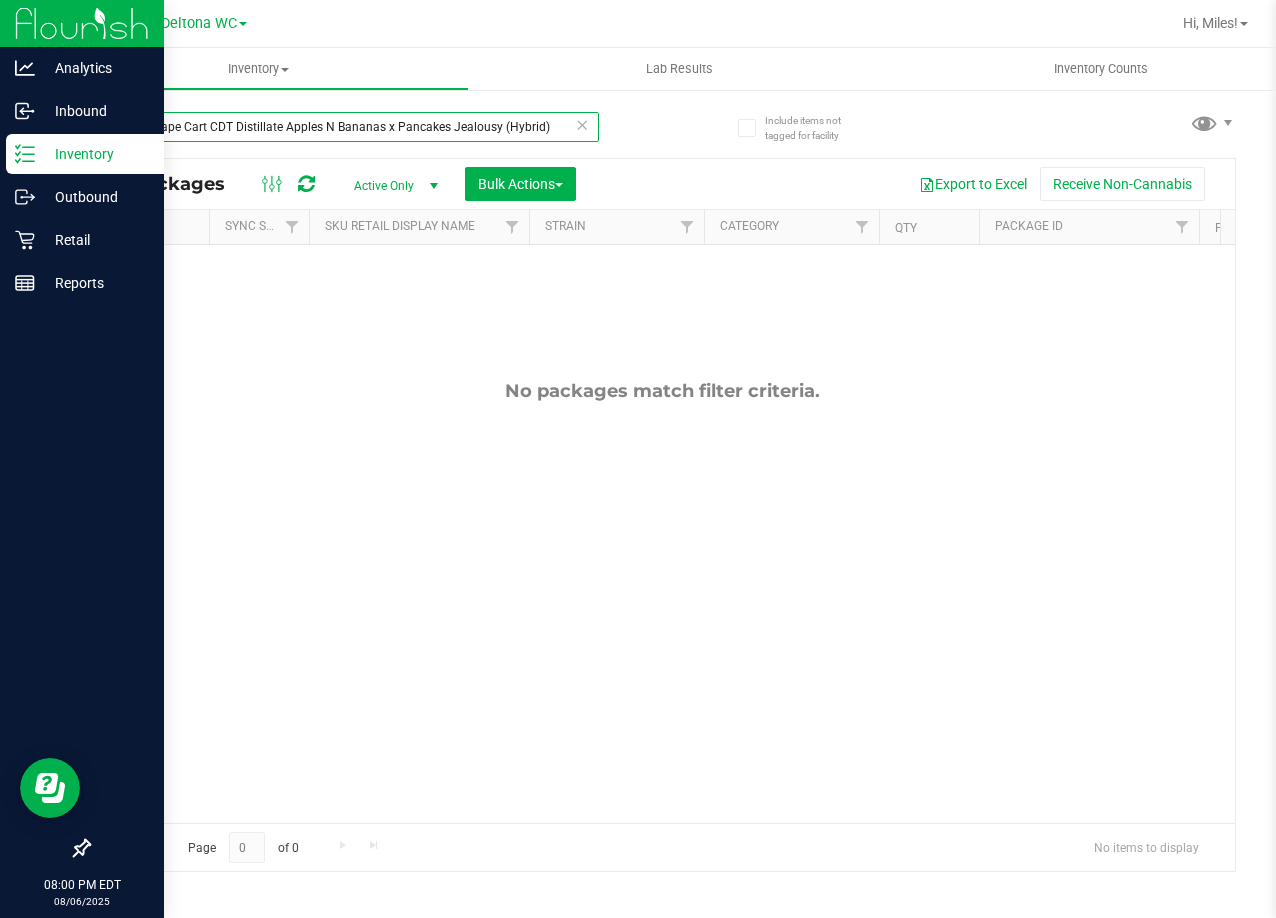 type on "FT 1g Vape Cart CDT Distillate Apples N Bananas x Pancakes Jealousy (Hybrid)" 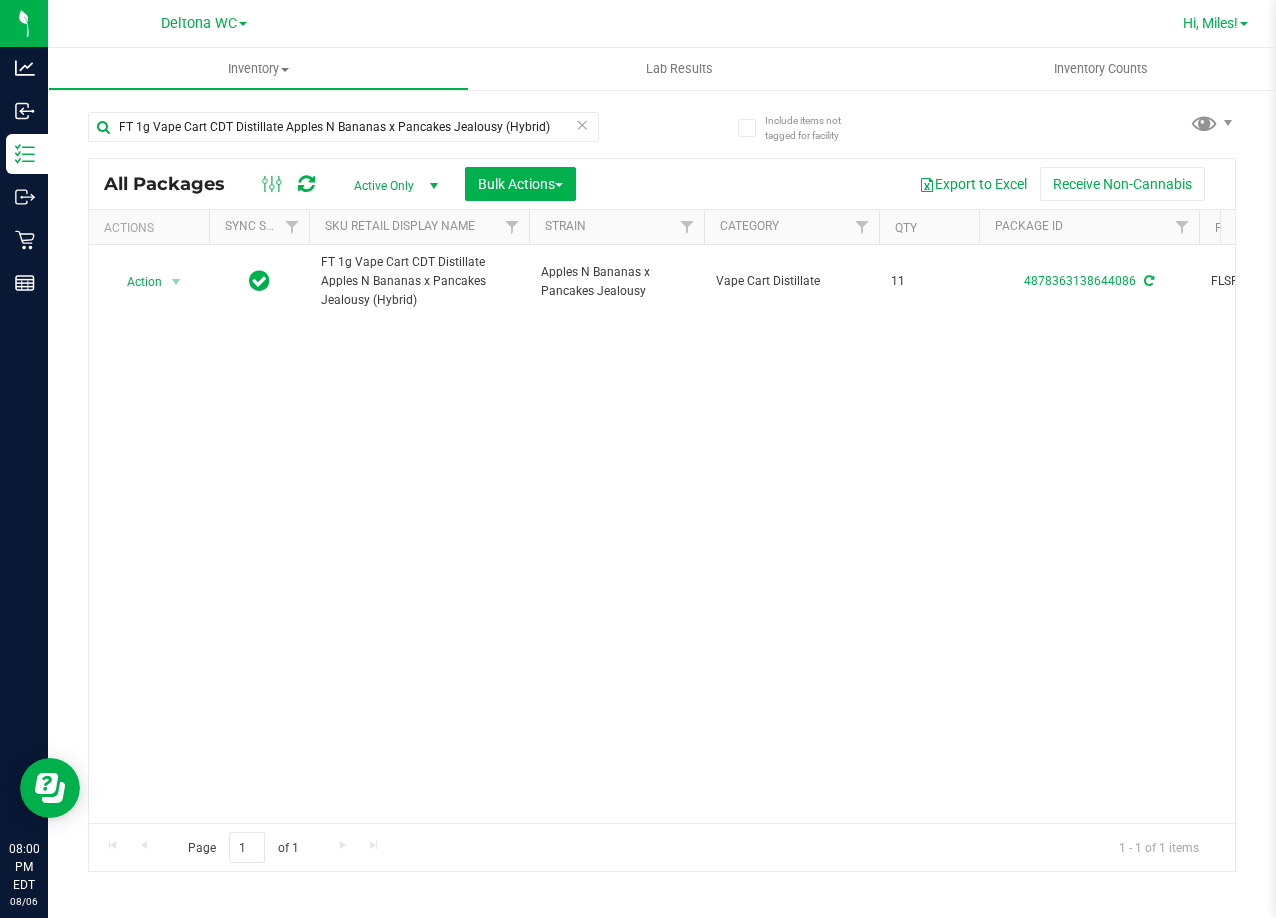 click on "Hi, Miles!" at bounding box center [1210, 23] 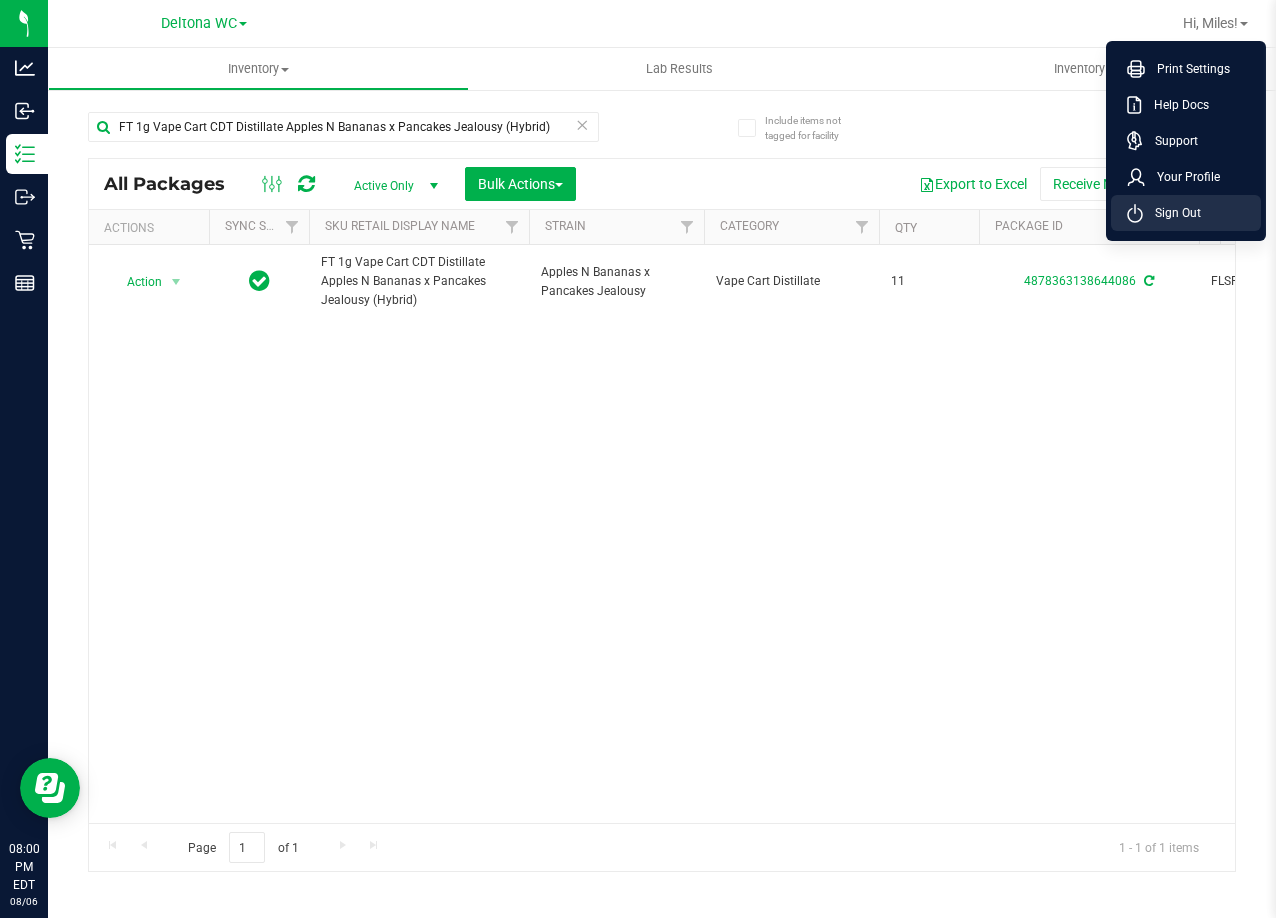 click on "Sign Out" at bounding box center [1172, 213] 